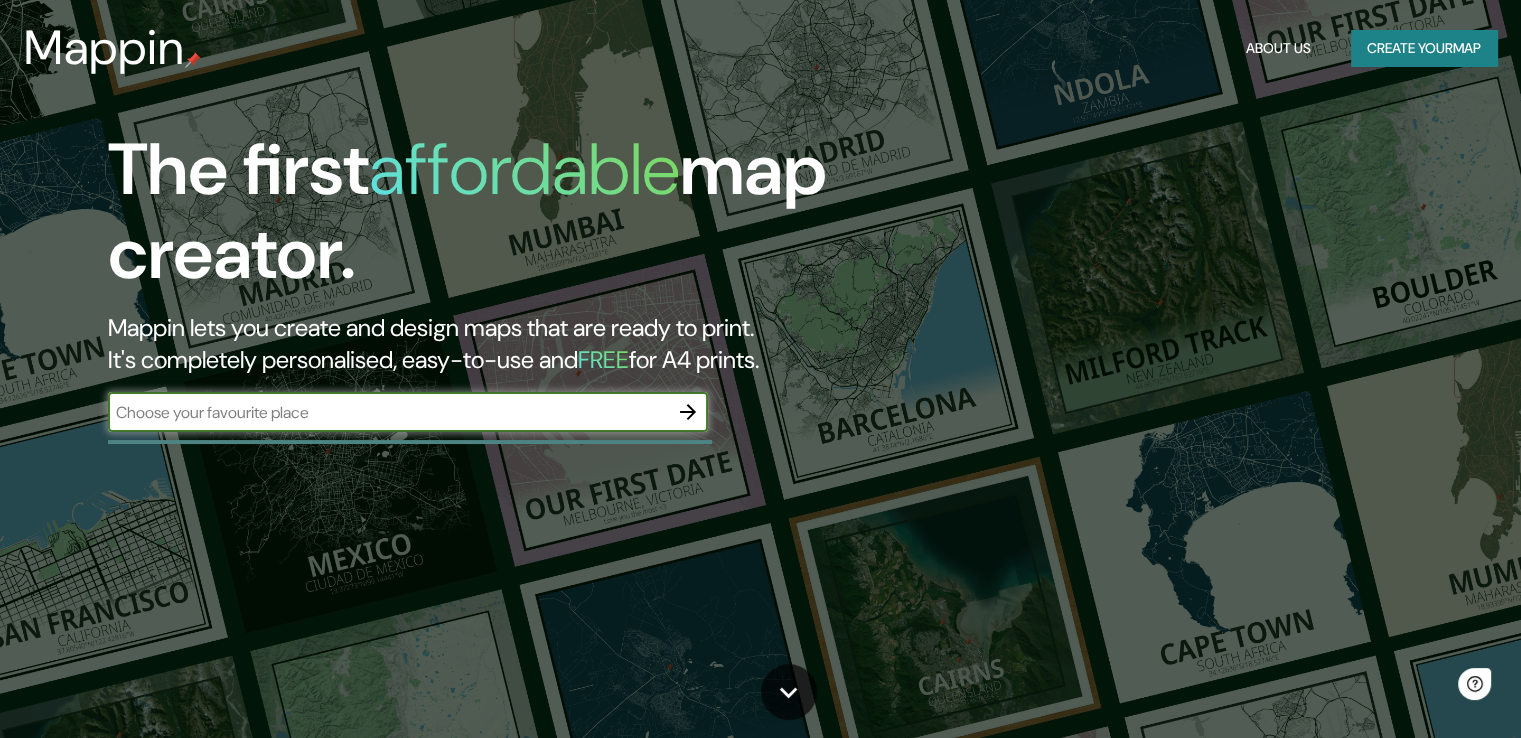 scroll, scrollTop: 0, scrollLeft: 0, axis: both 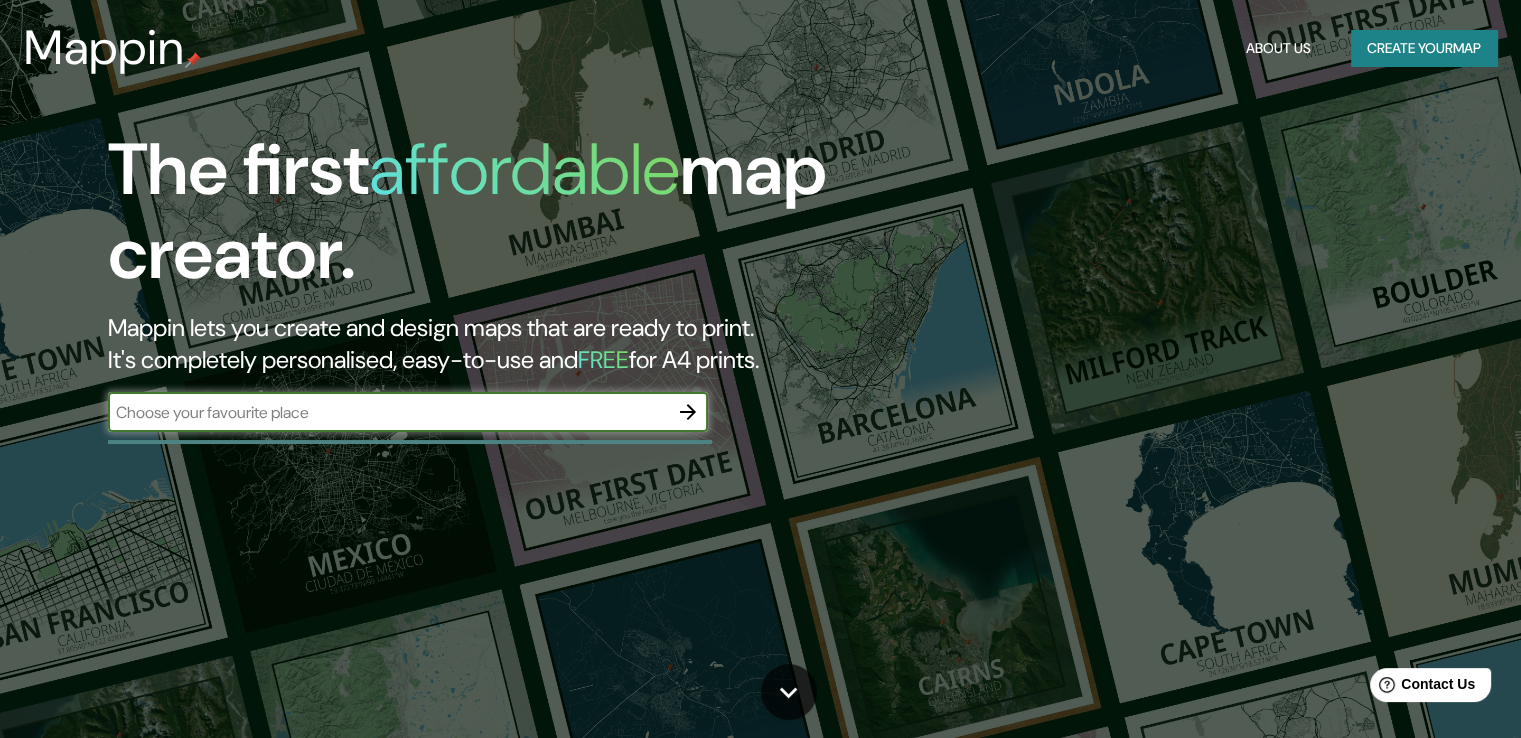 click on "Create your   map" at bounding box center [1424, 48] 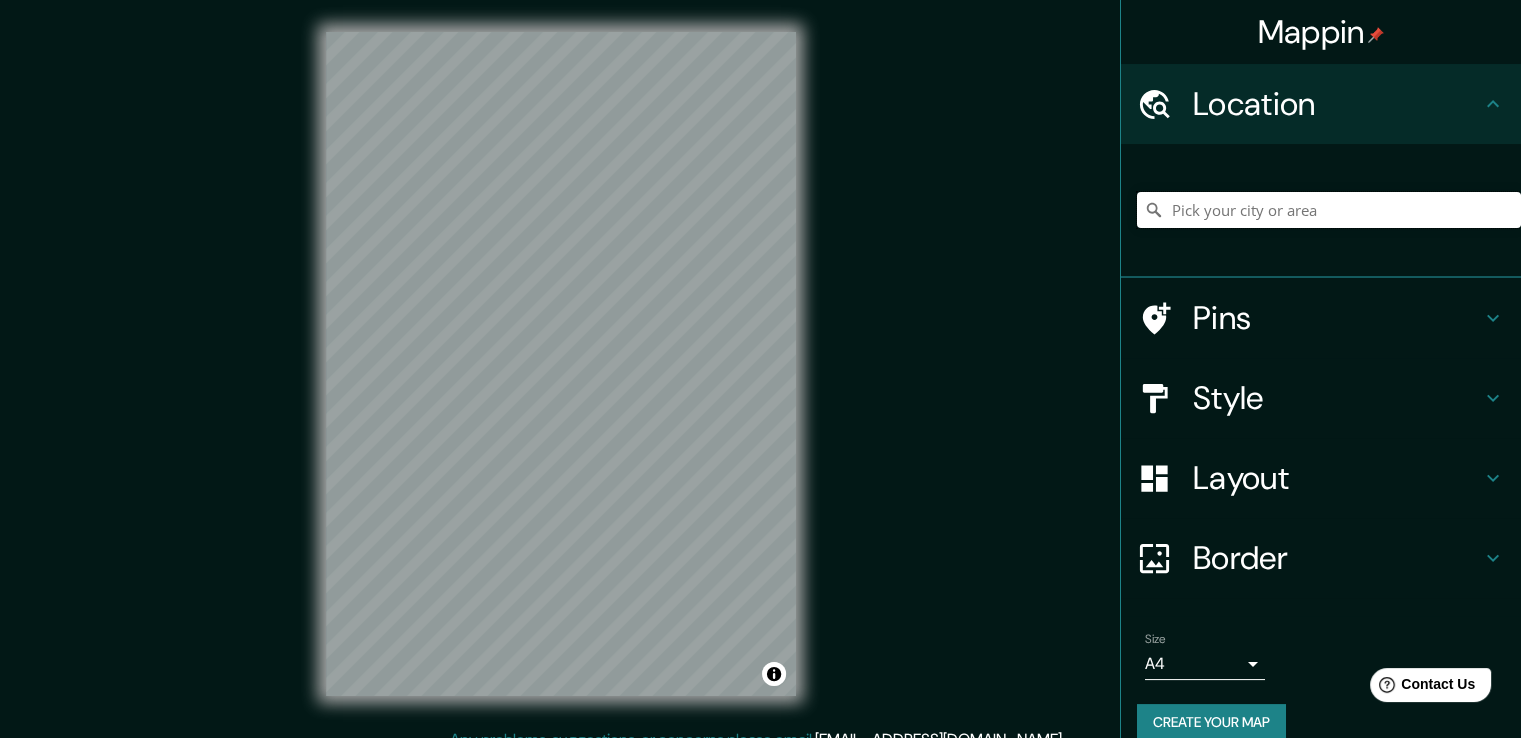 click at bounding box center [1329, 210] 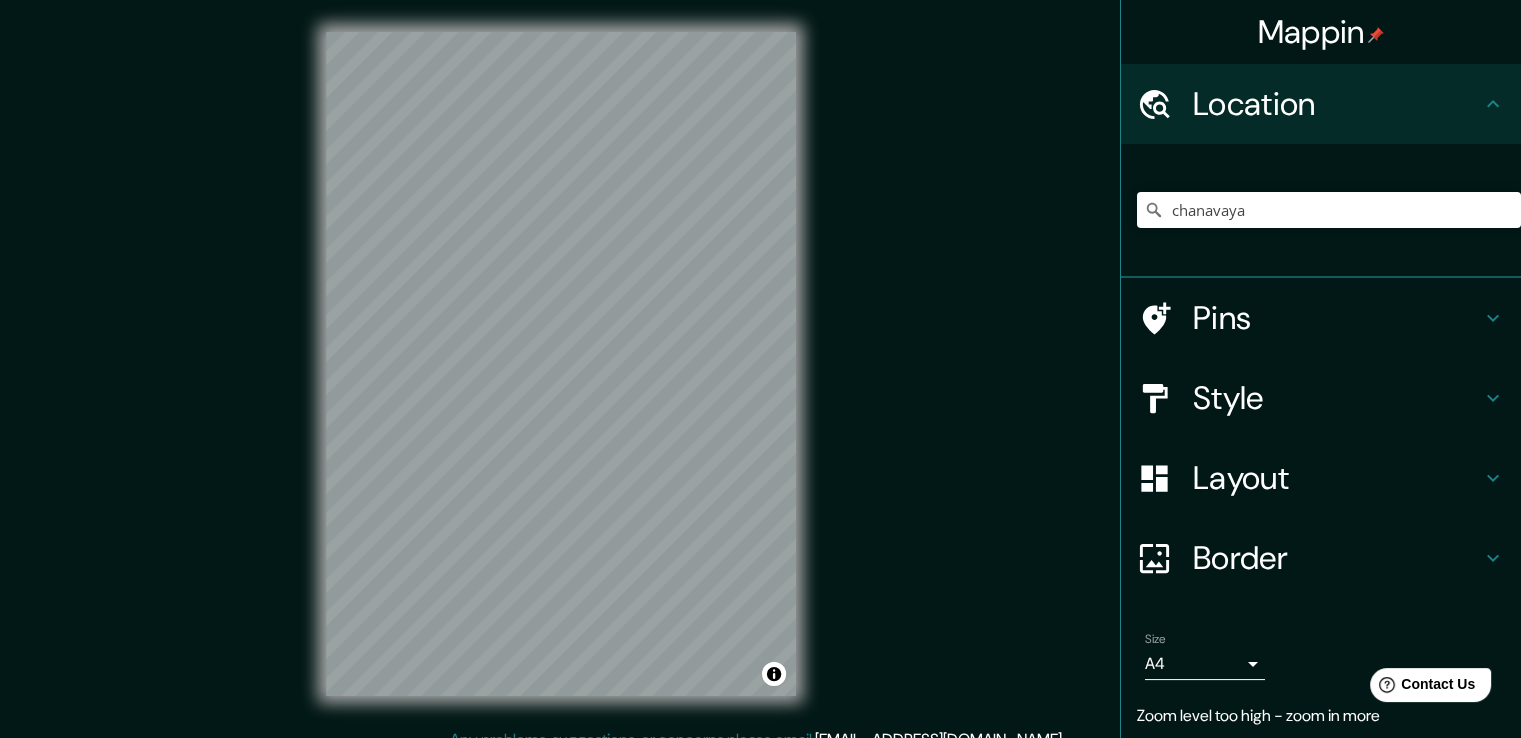 scroll, scrollTop: 3, scrollLeft: 0, axis: vertical 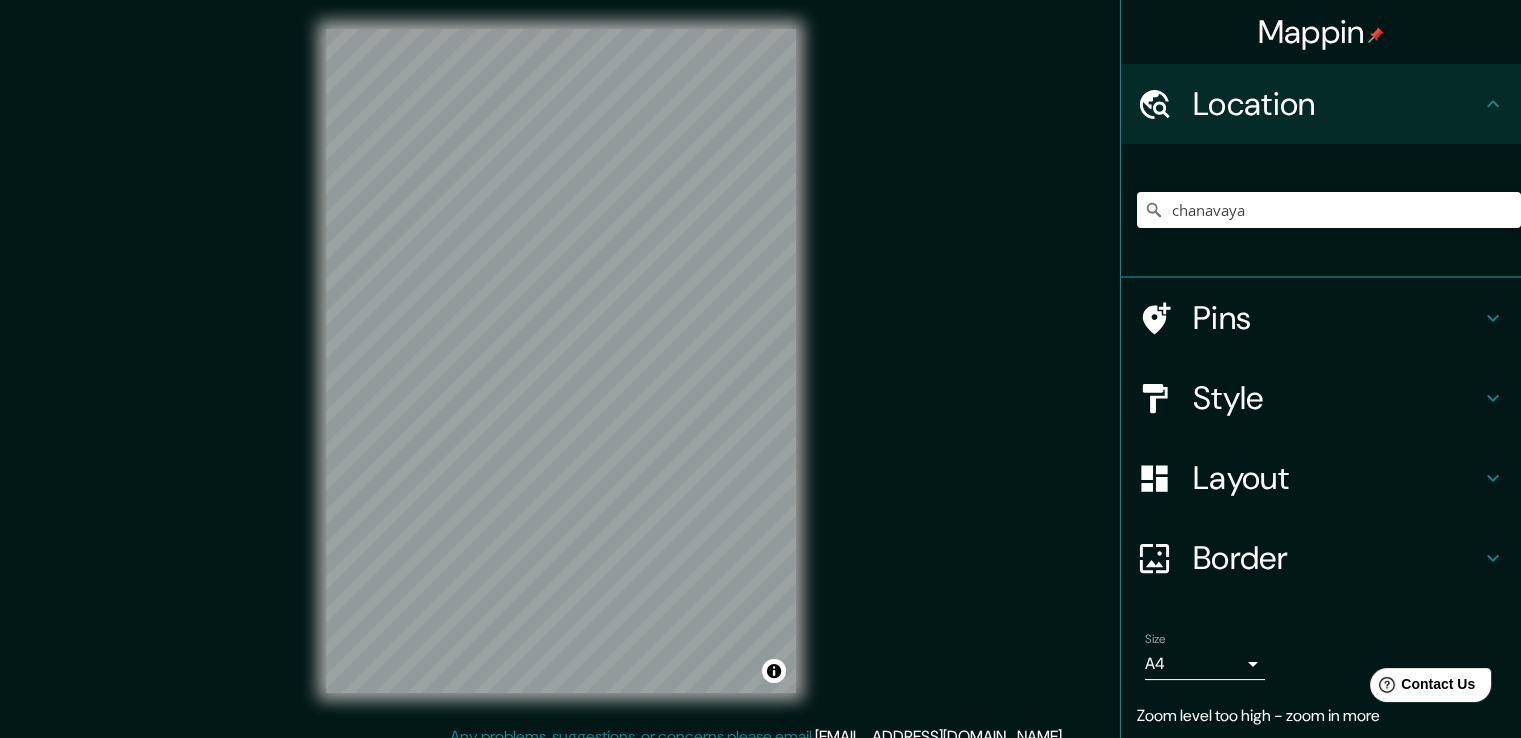 click on "Mappin Location chanavaya No results found Pins Style Layout Border Choose a border.  Hint : you can make layers of the frame opaque to create some cool effects. None Simple Transparent Fancy Size A4 single Zoom level too high - zoom in more Create your map © Mapbox   © OpenStreetMap   Improve this map Any problems, suggestions, or concerns please email    [EMAIL_ADDRESS][DOMAIN_NAME] . . ." at bounding box center (760, 377) 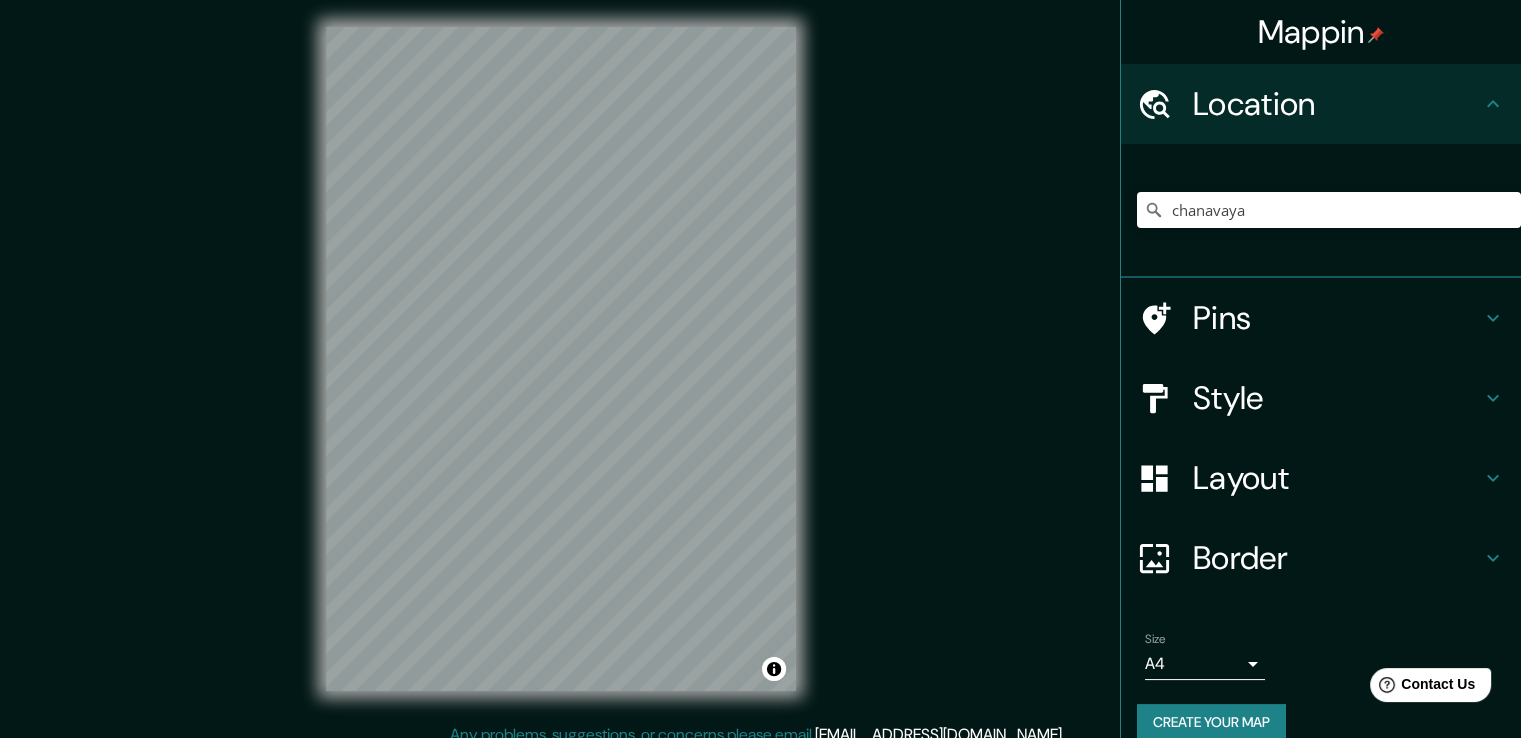 scroll, scrollTop: 8, scrollLeft: 0, axis: vertical 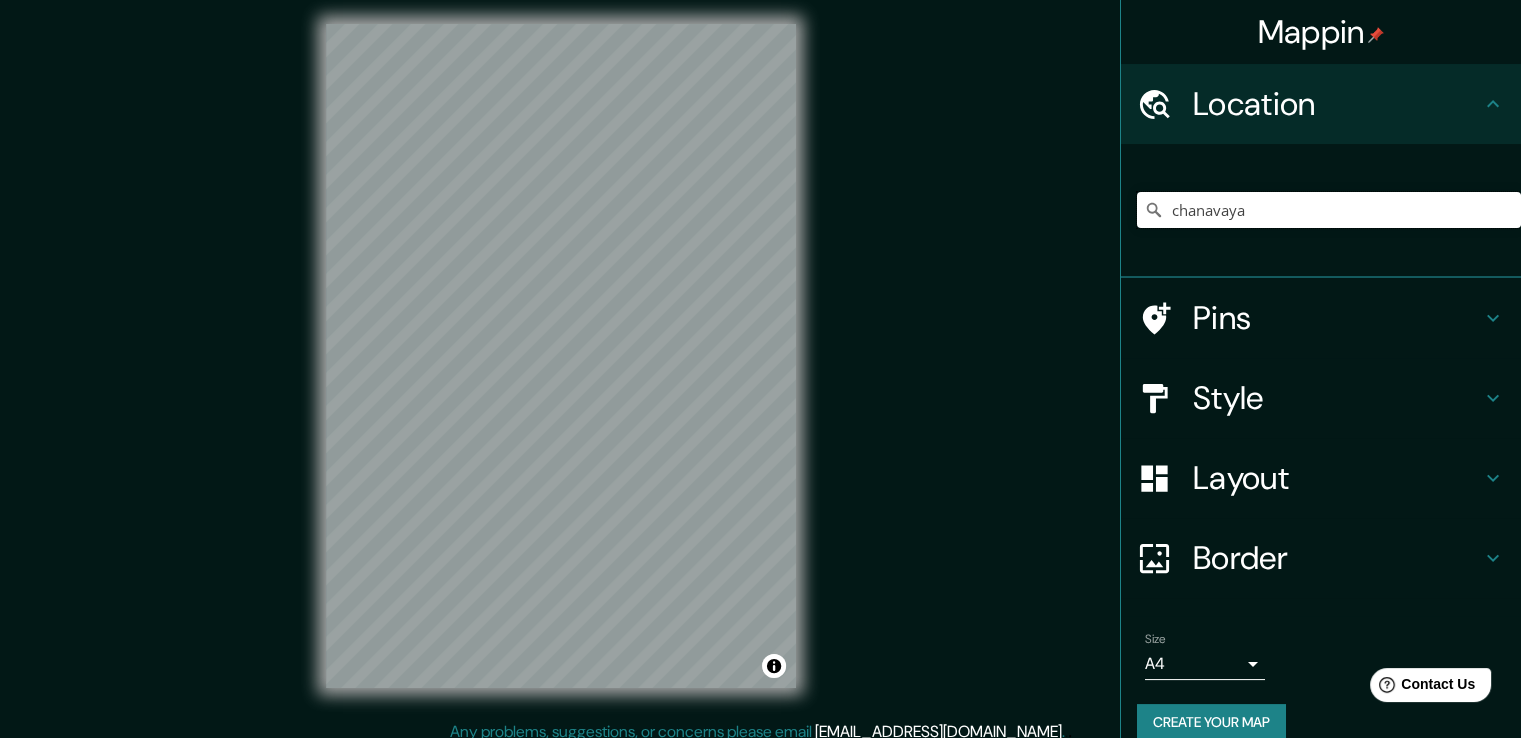 click on "chanavaya" at bounding box center (1329, 210) 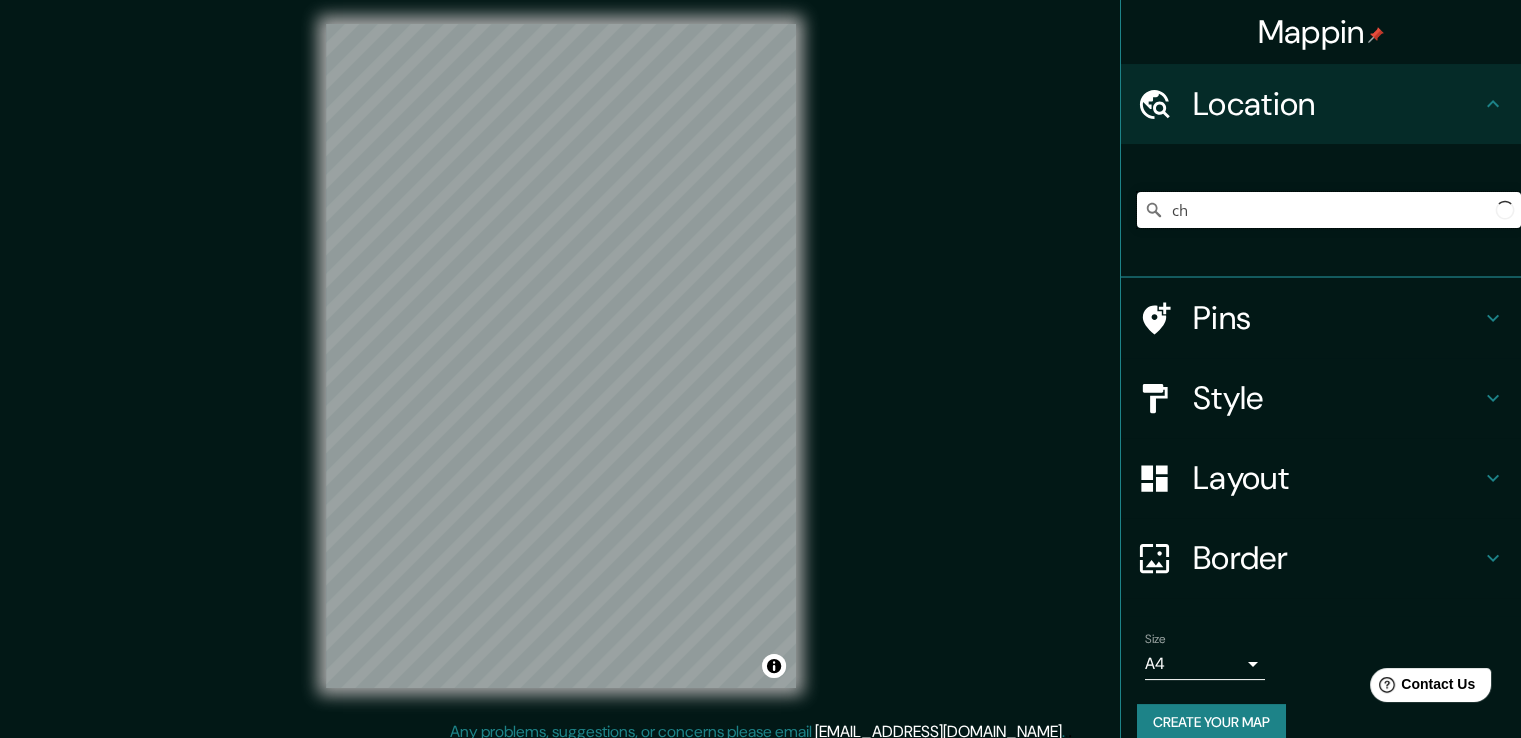 type on "c" 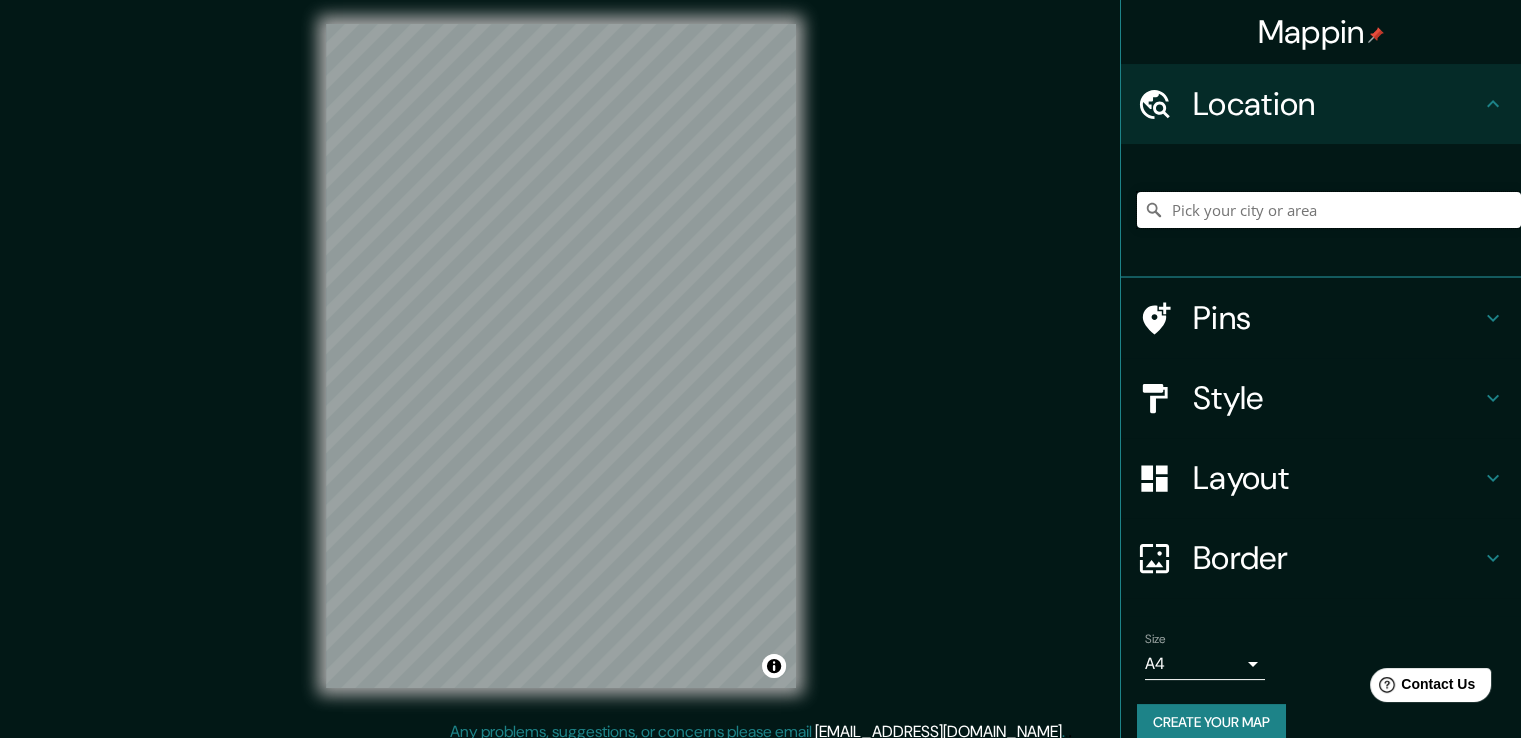 type on "o" 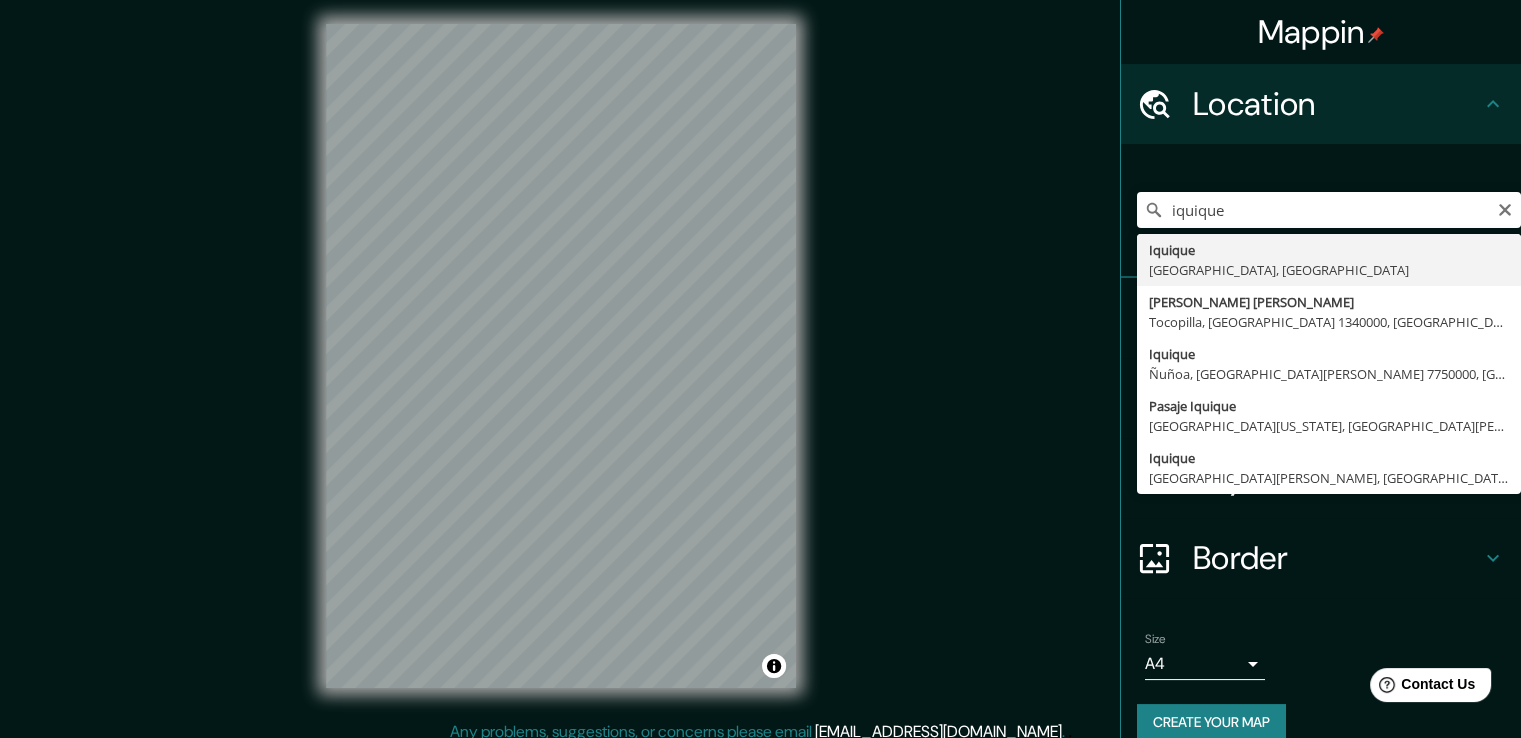 type on "Iquique, [GEOGRAPHIC_DATA], [GEOGRAPHIC_DATA]" 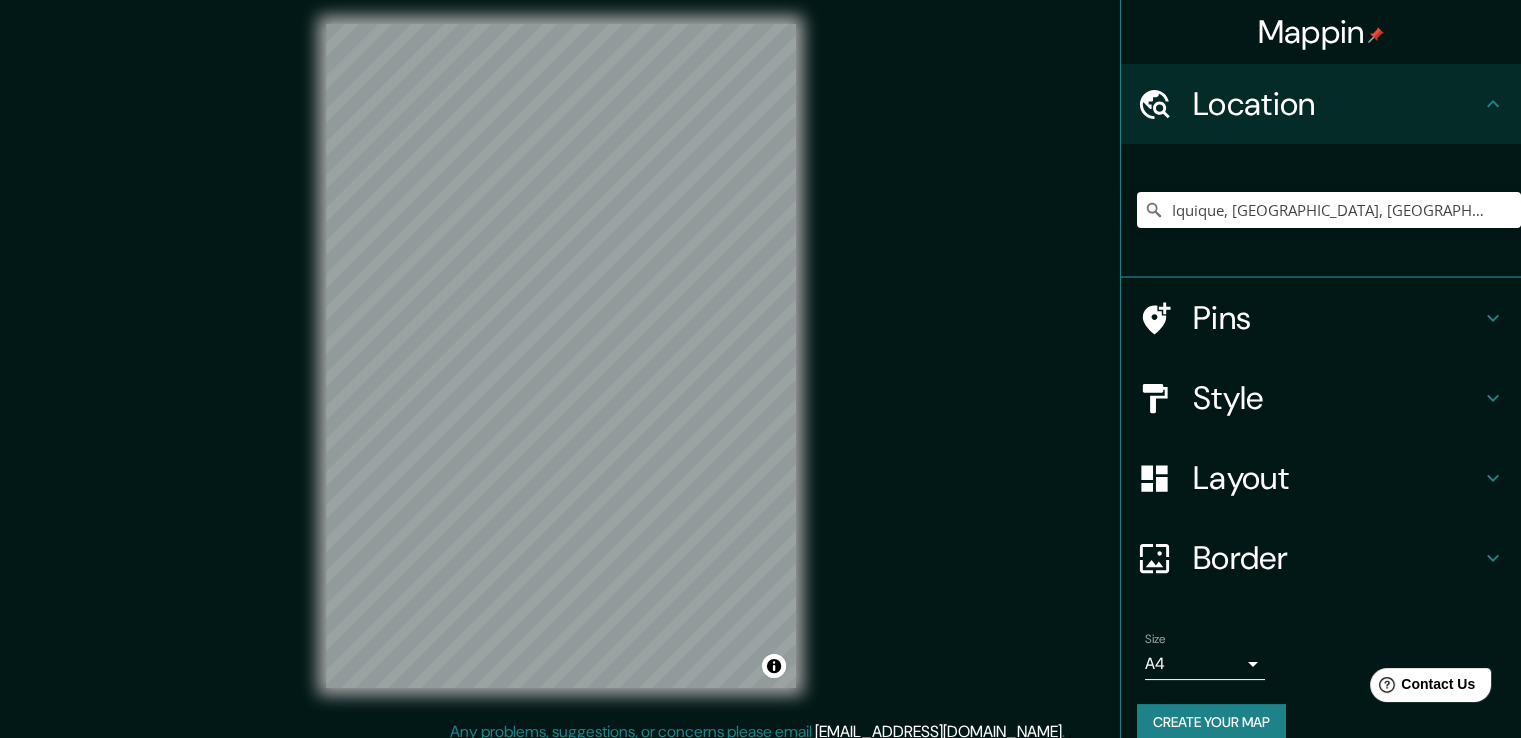 scroll, scrollTop: 0, scrollLeft: 0, axis: both 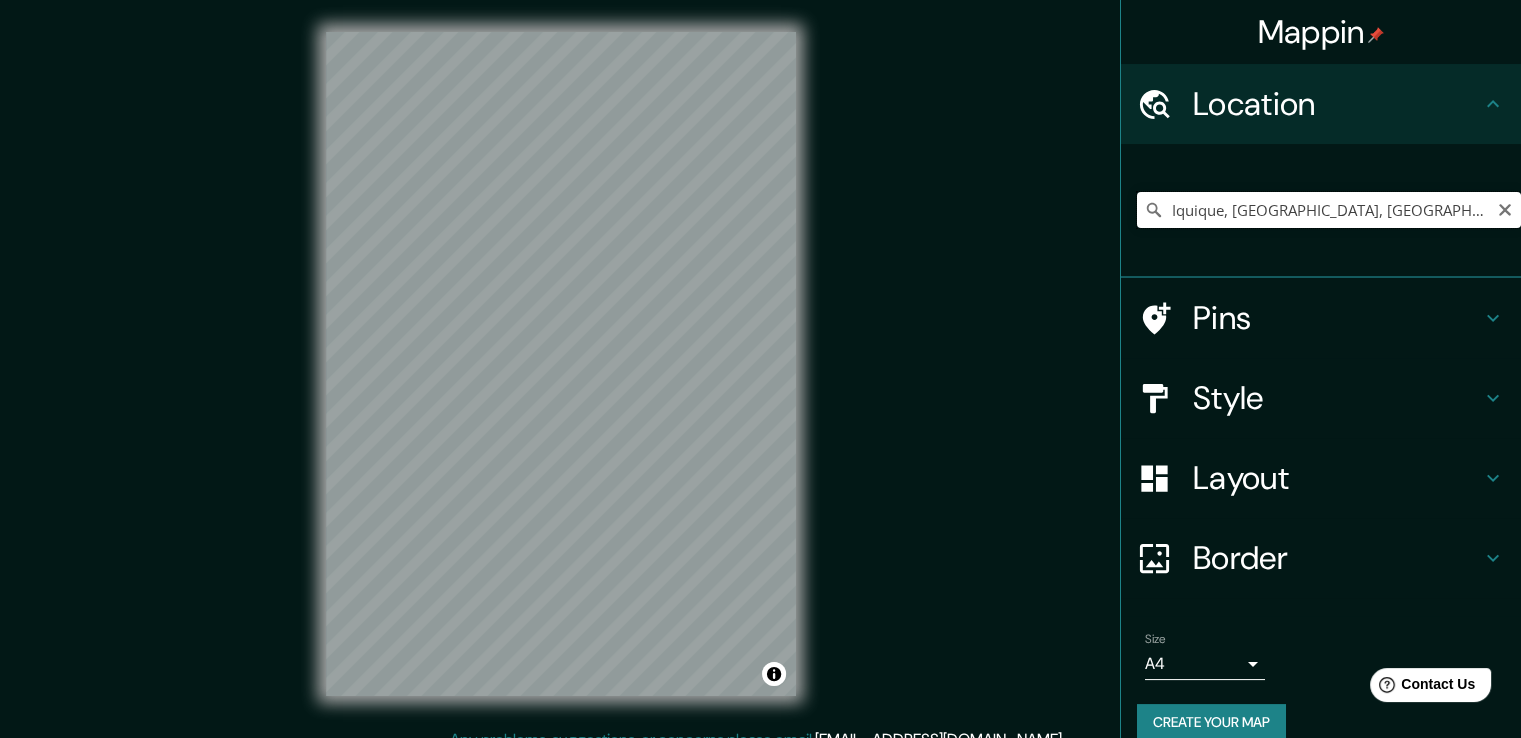 click on "Iquique, [GEOGRAPHIC_DATA], [GEOGRAPHIC_DATA]" at bounding box center (1329, 210) 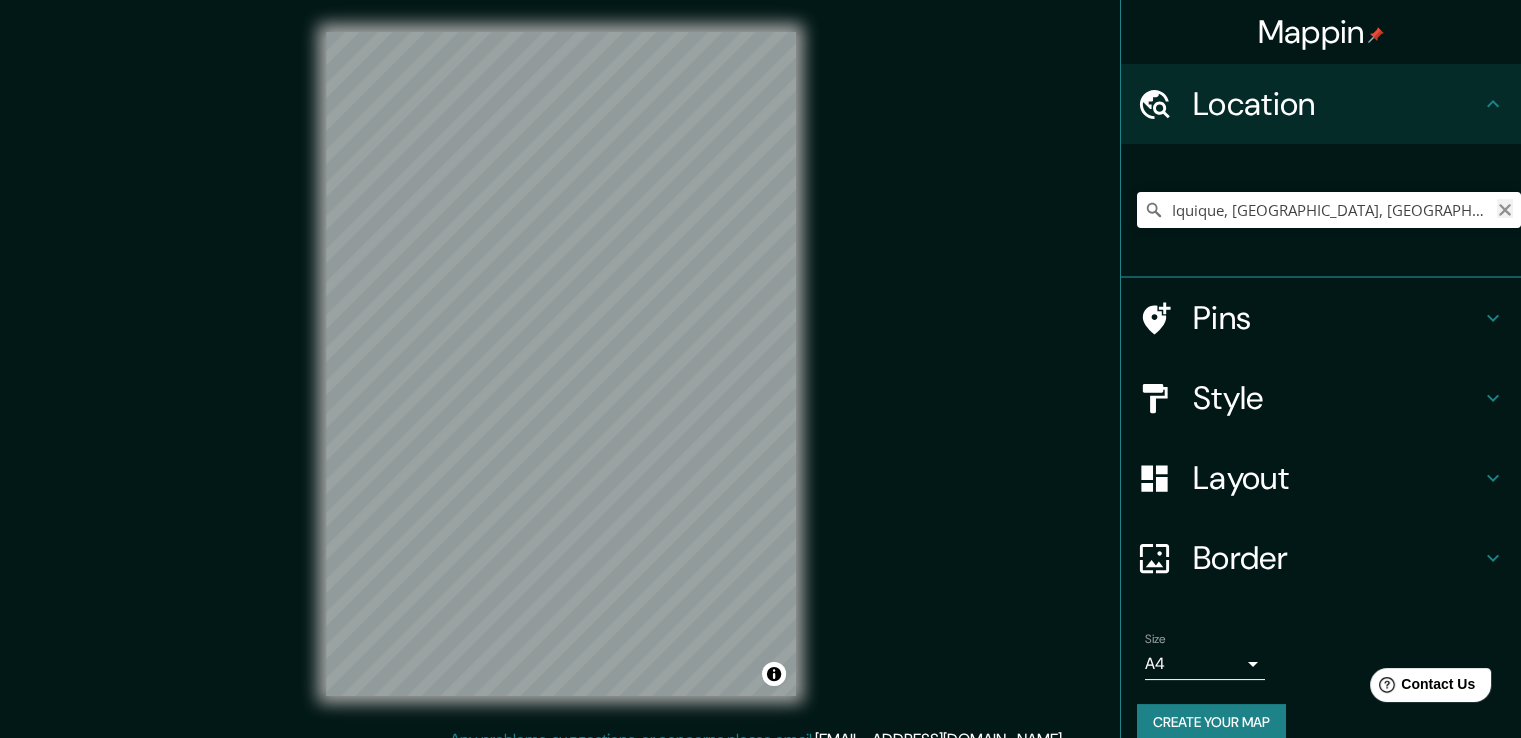 click 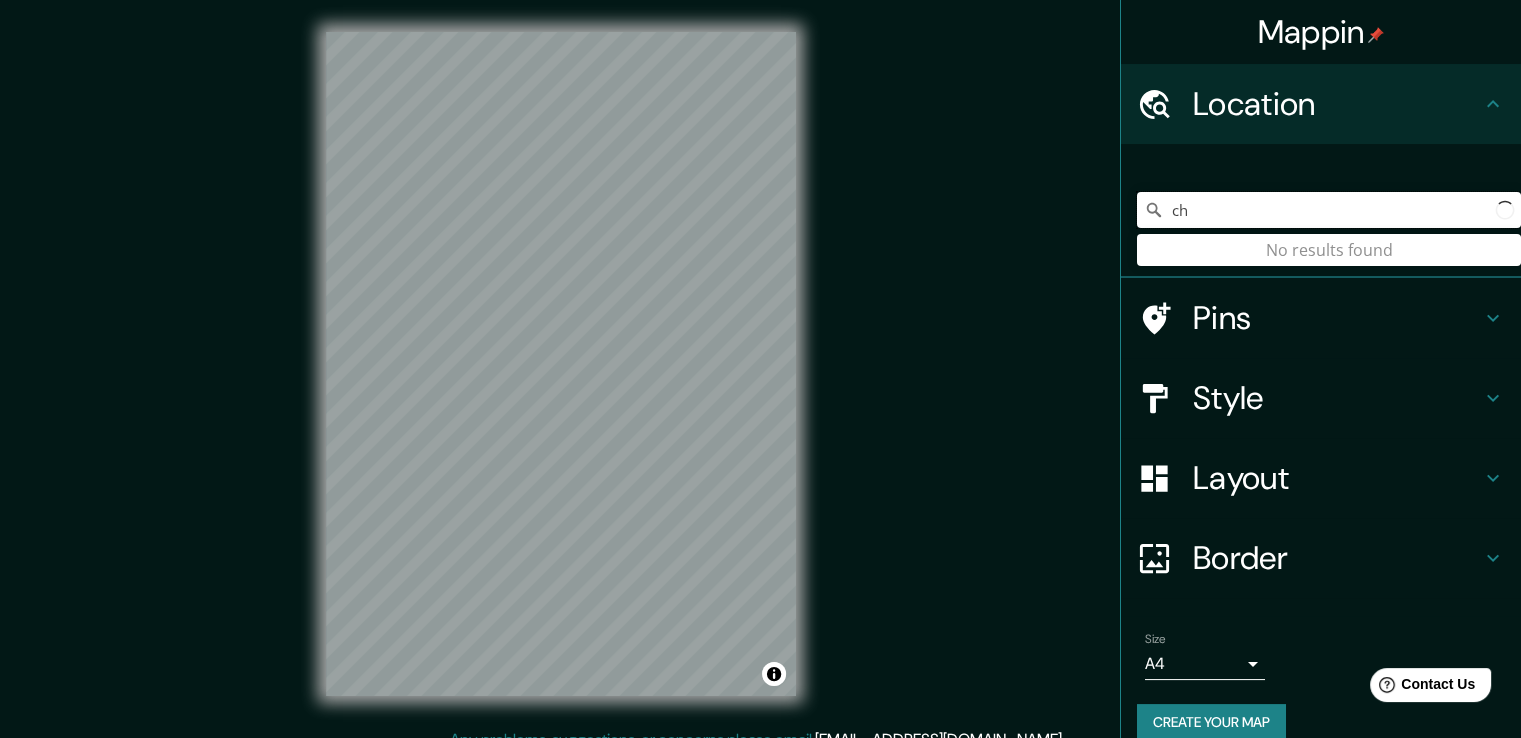 type on "c" 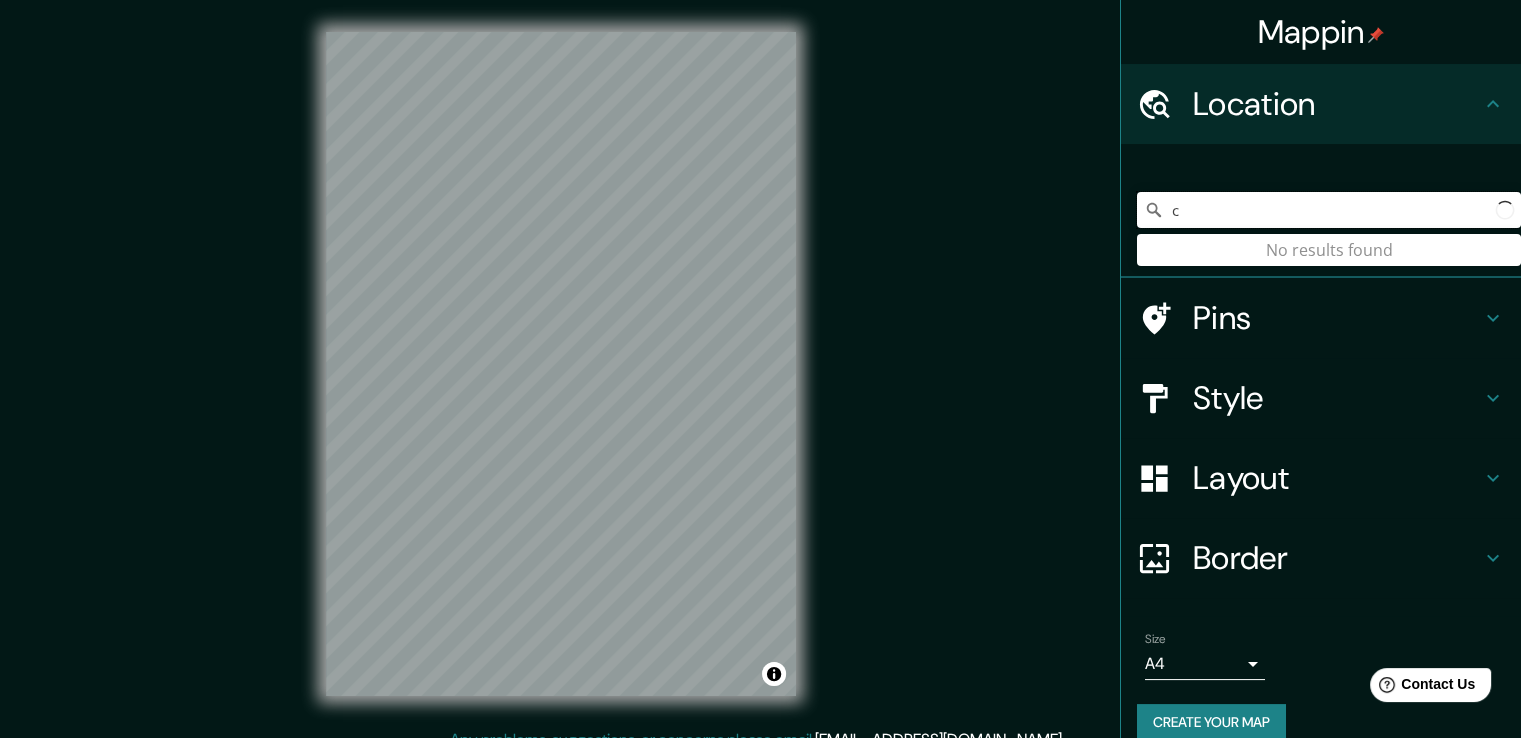 type 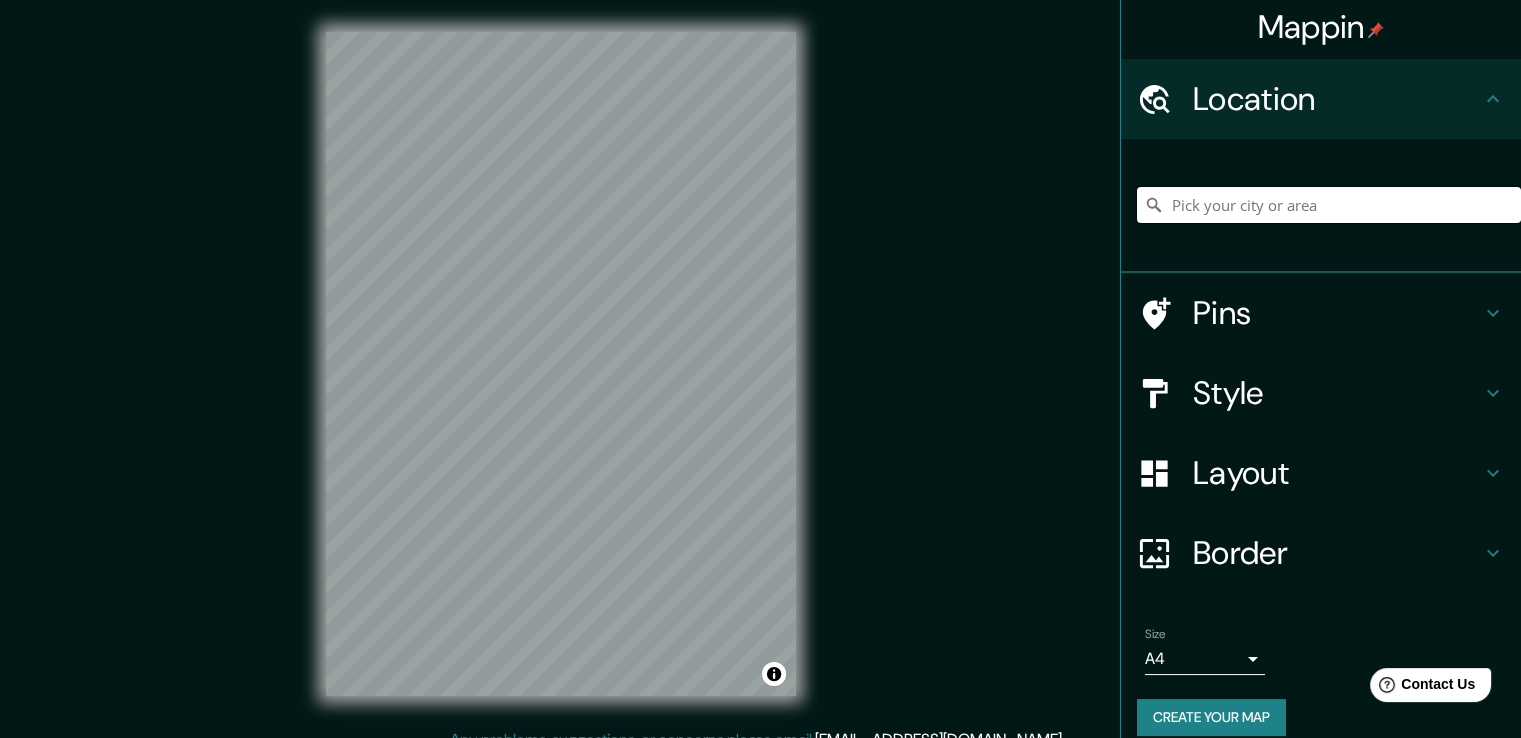 scroll, scrollTop: 0, scrollLeft: 0, axis: both 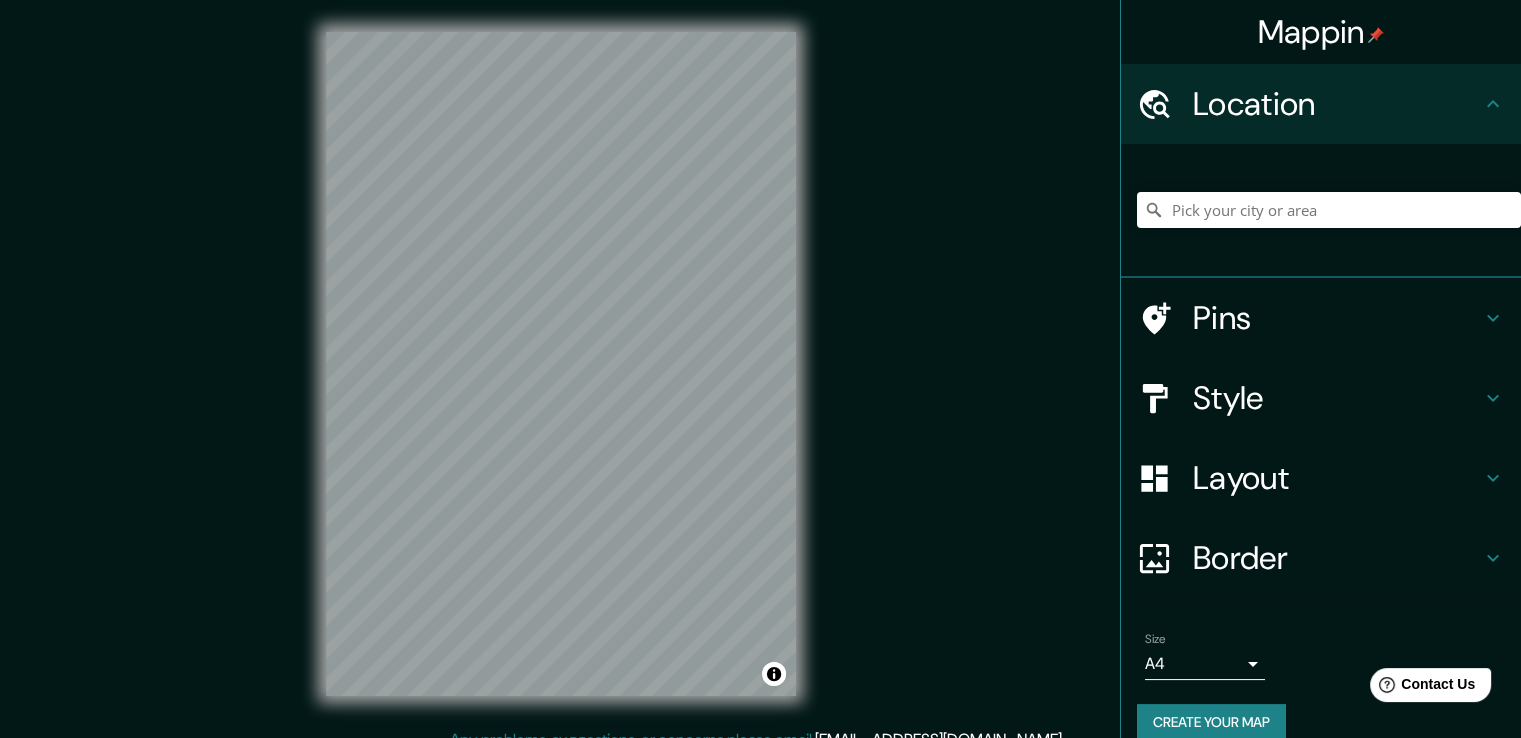click on "Pins" at bounding box center [1337, 318] 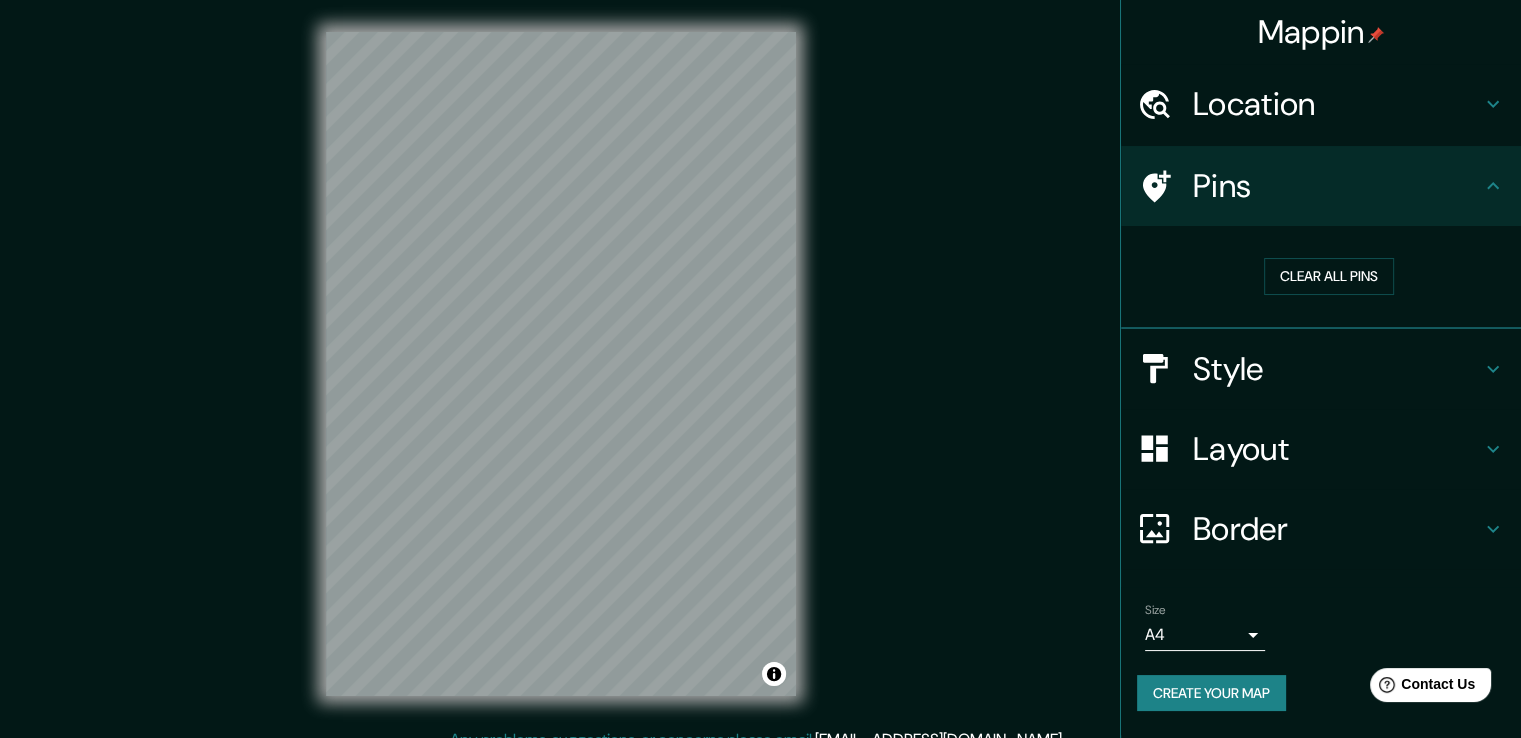 click on "Style" at bounding box center (1337, 369) 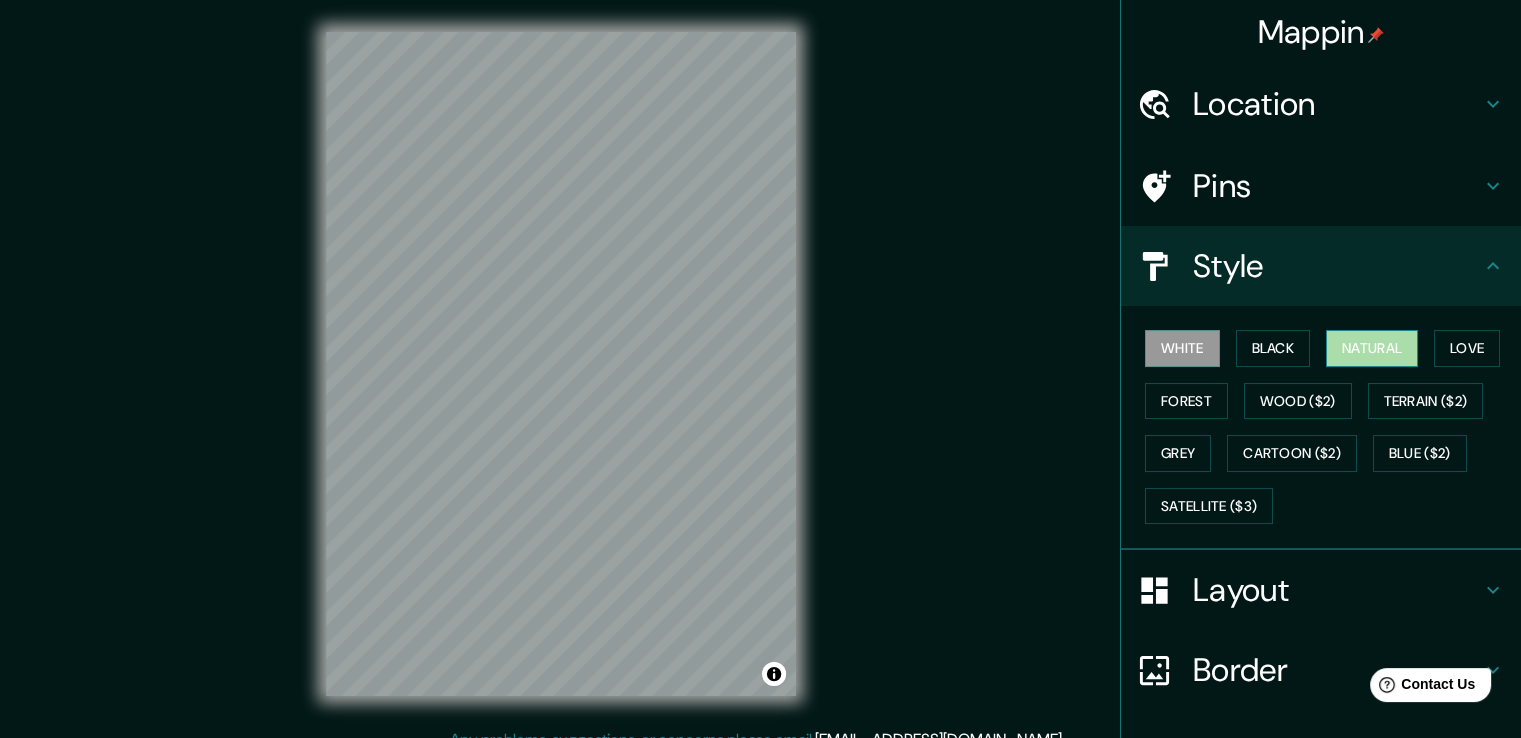 click on "Natural" at bounding box center [1372, 348] 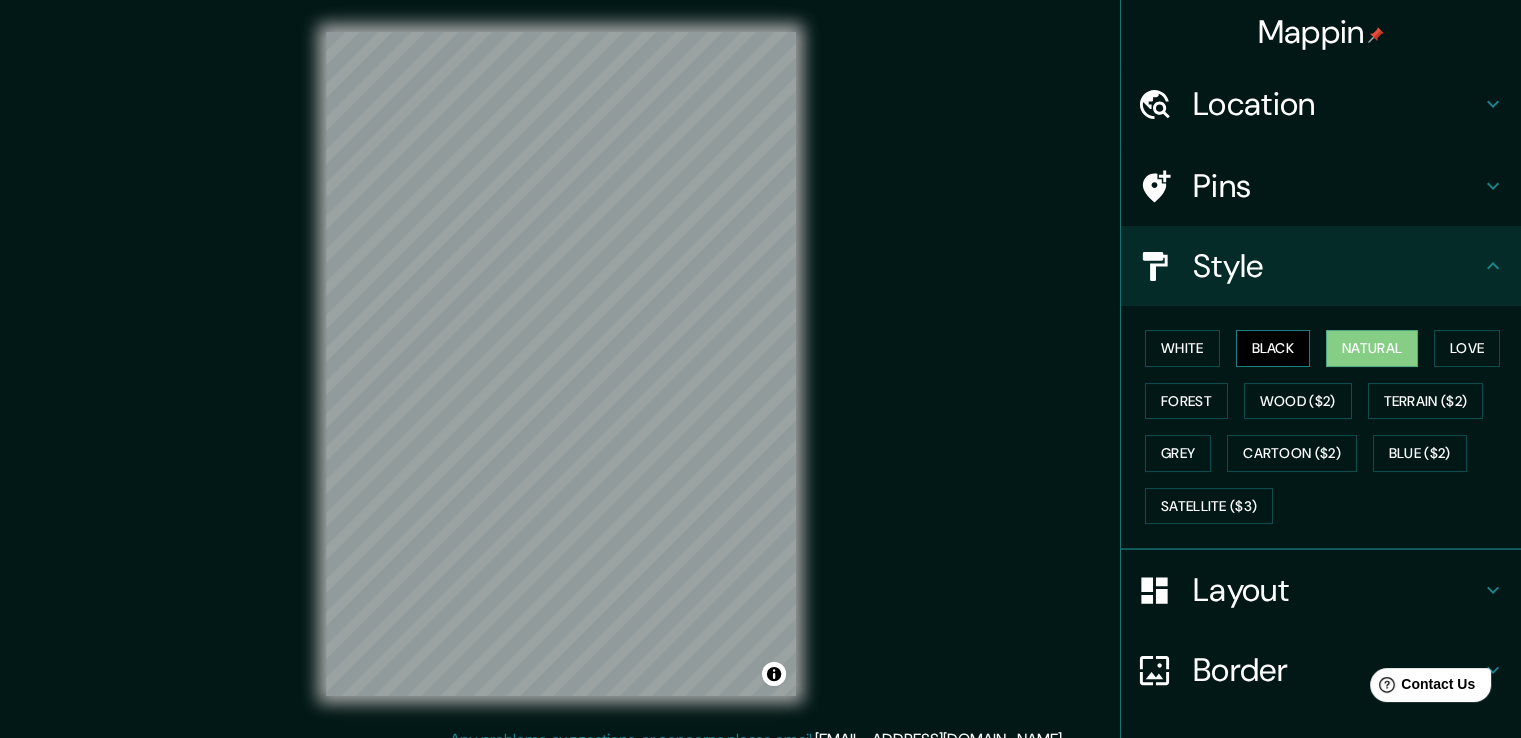 click on "Black" at bounding box center [1273, 348] 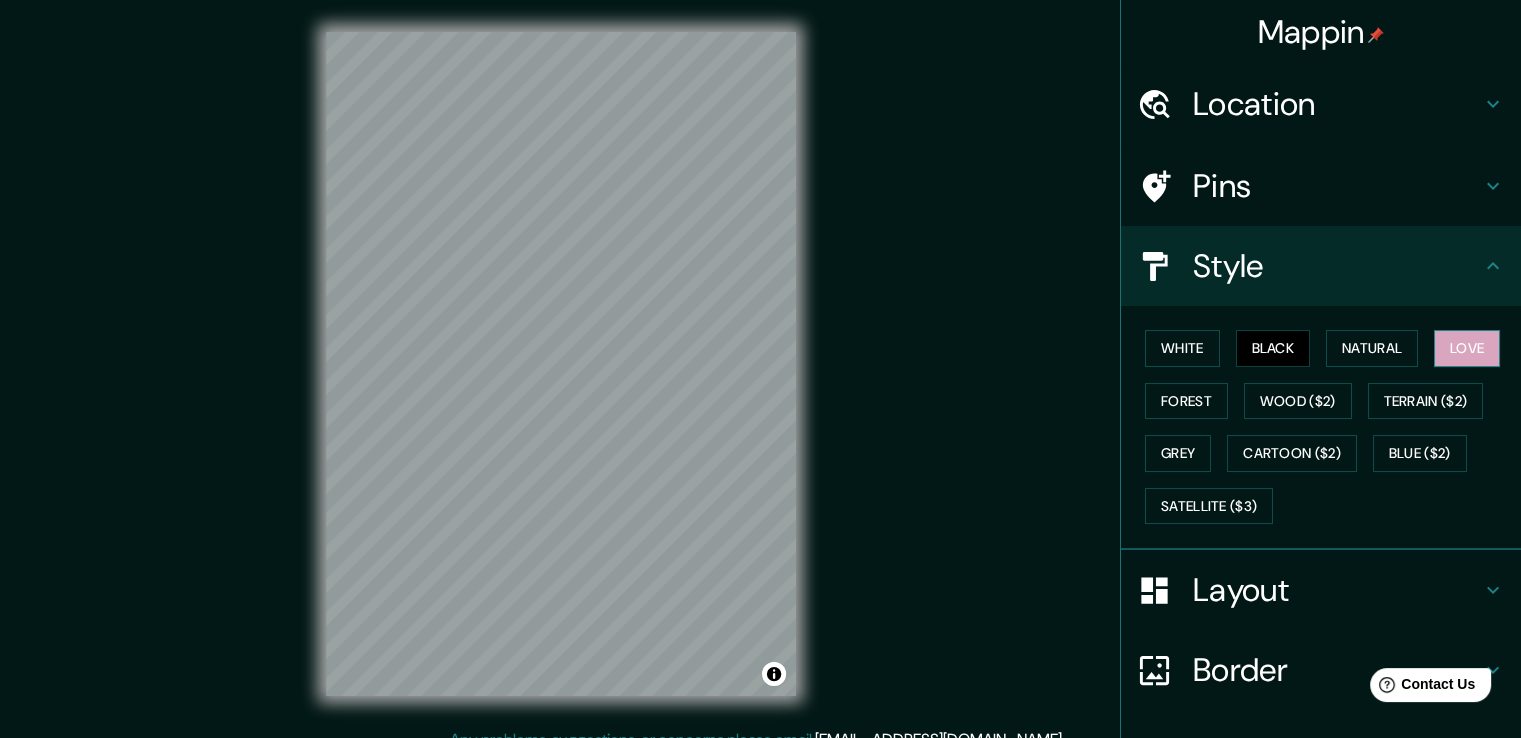 click on "Love" at bounding box center (1467, 348) 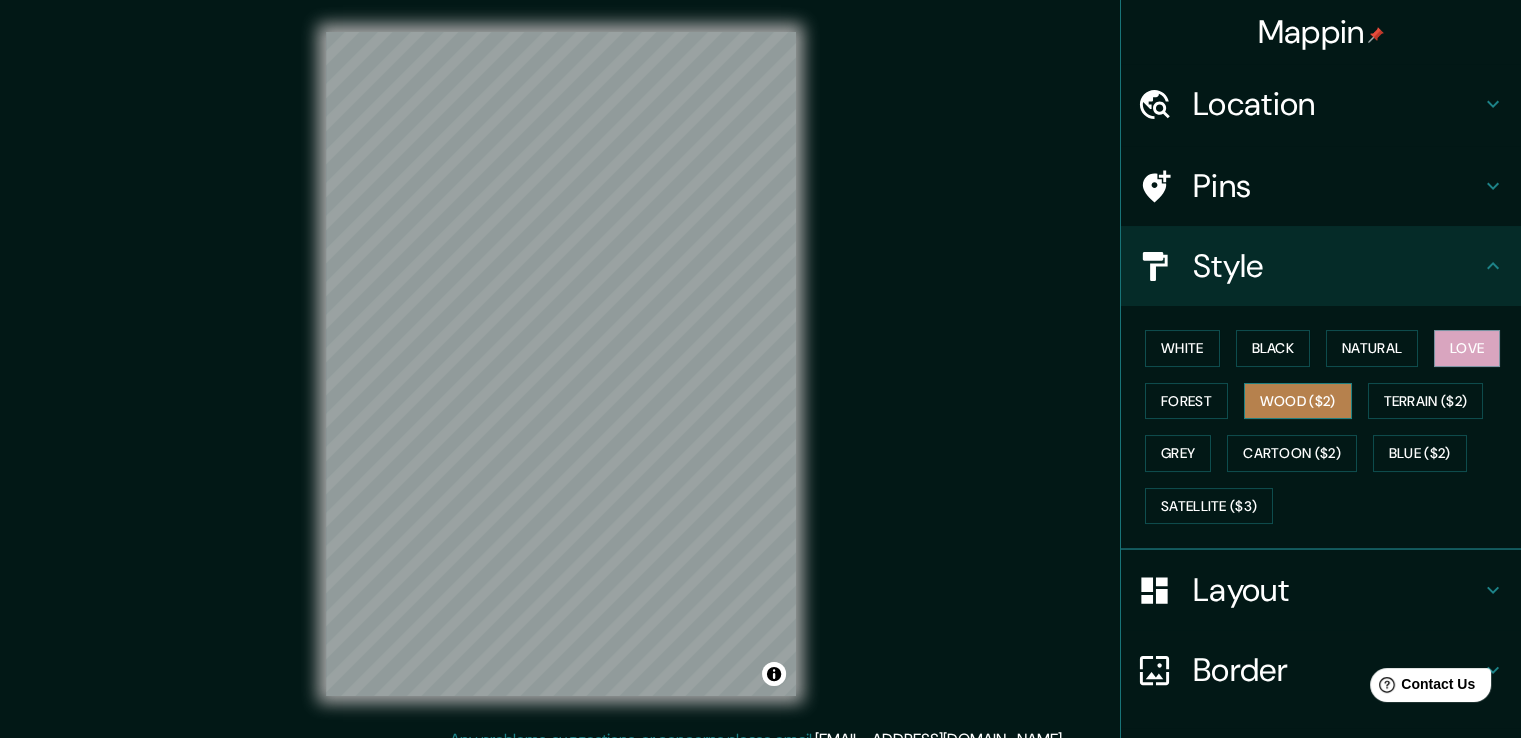 click on "Wood ($2)" at bounding box center [1298, 401] 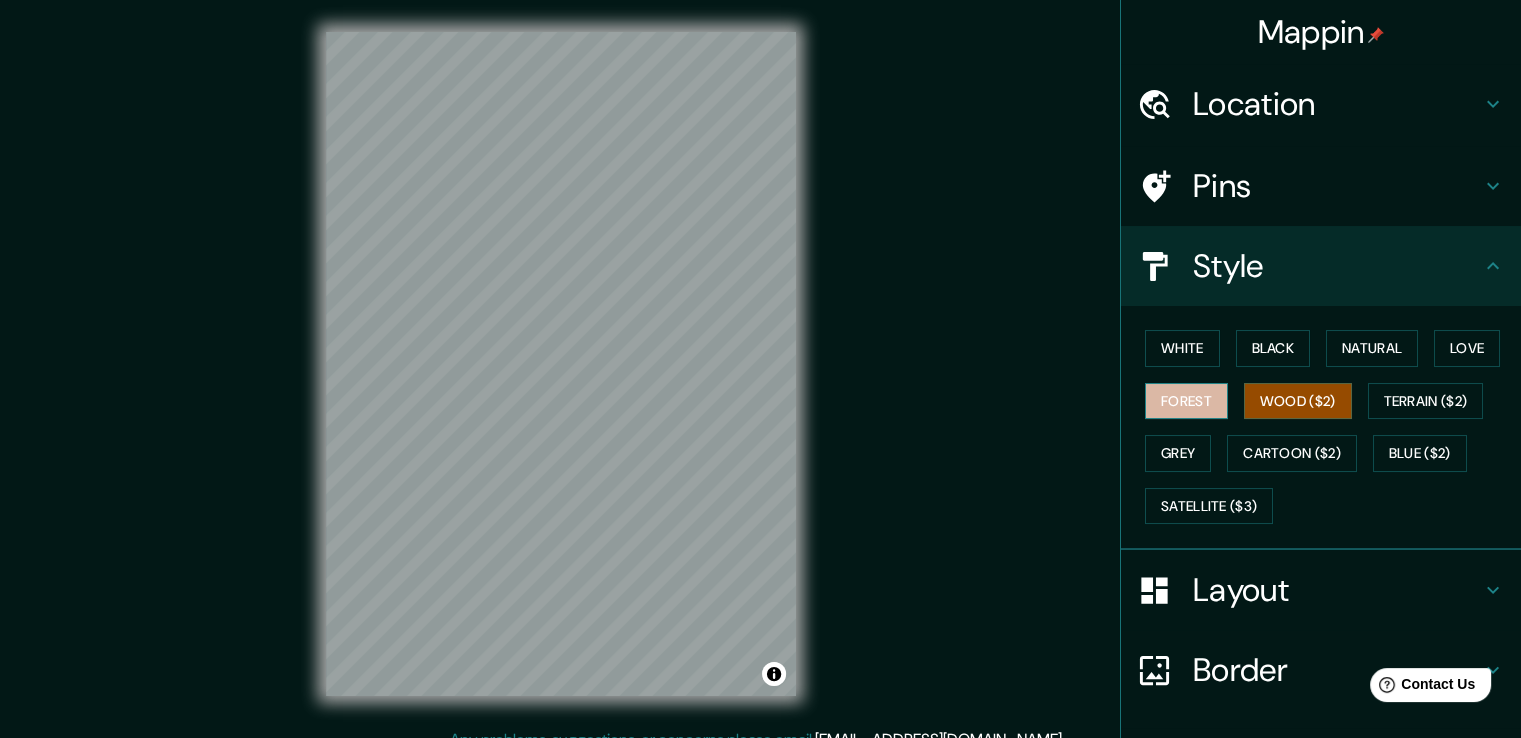 click on "Forest" at bounding box center (1186, 401) 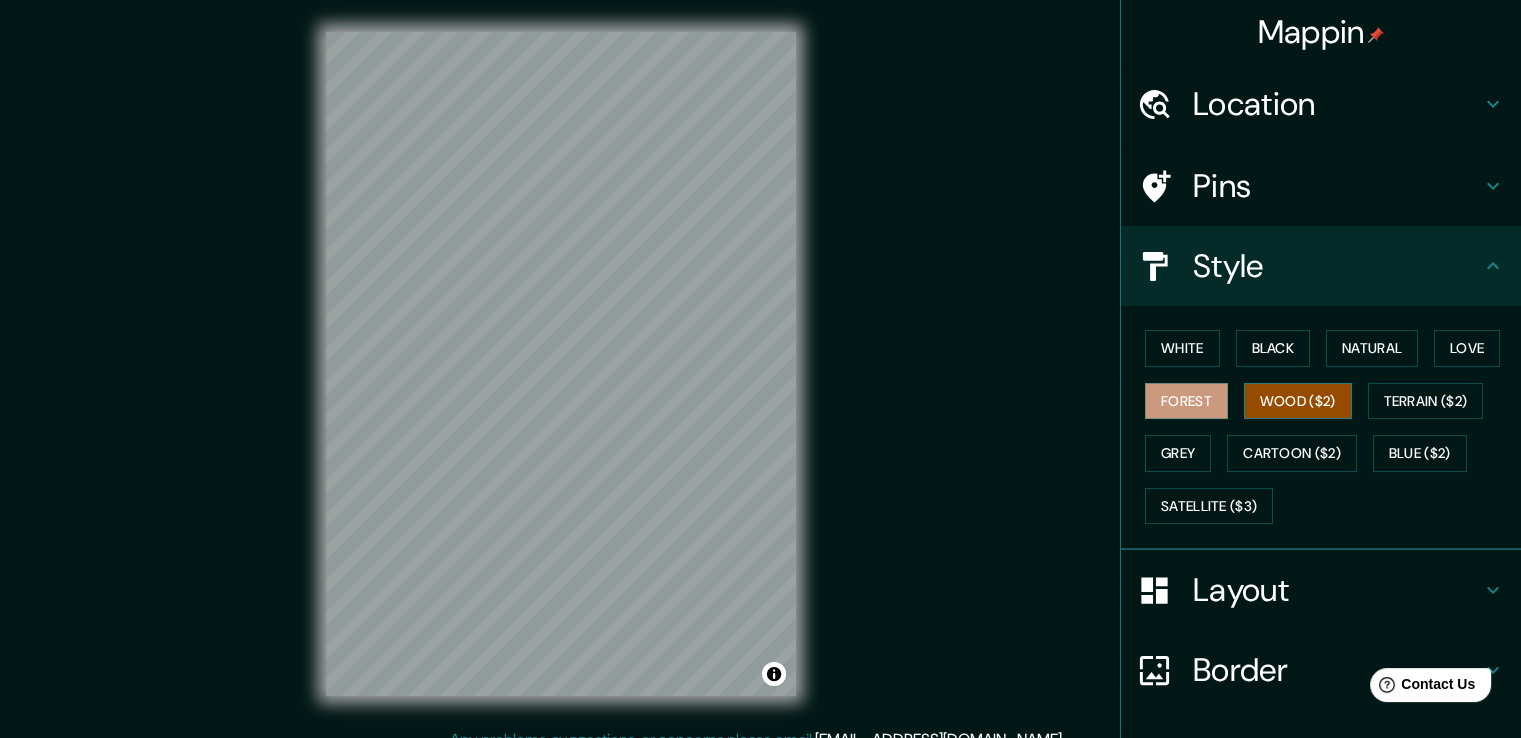 click on "Wood ($2)" at bounding box center (1298, 401) 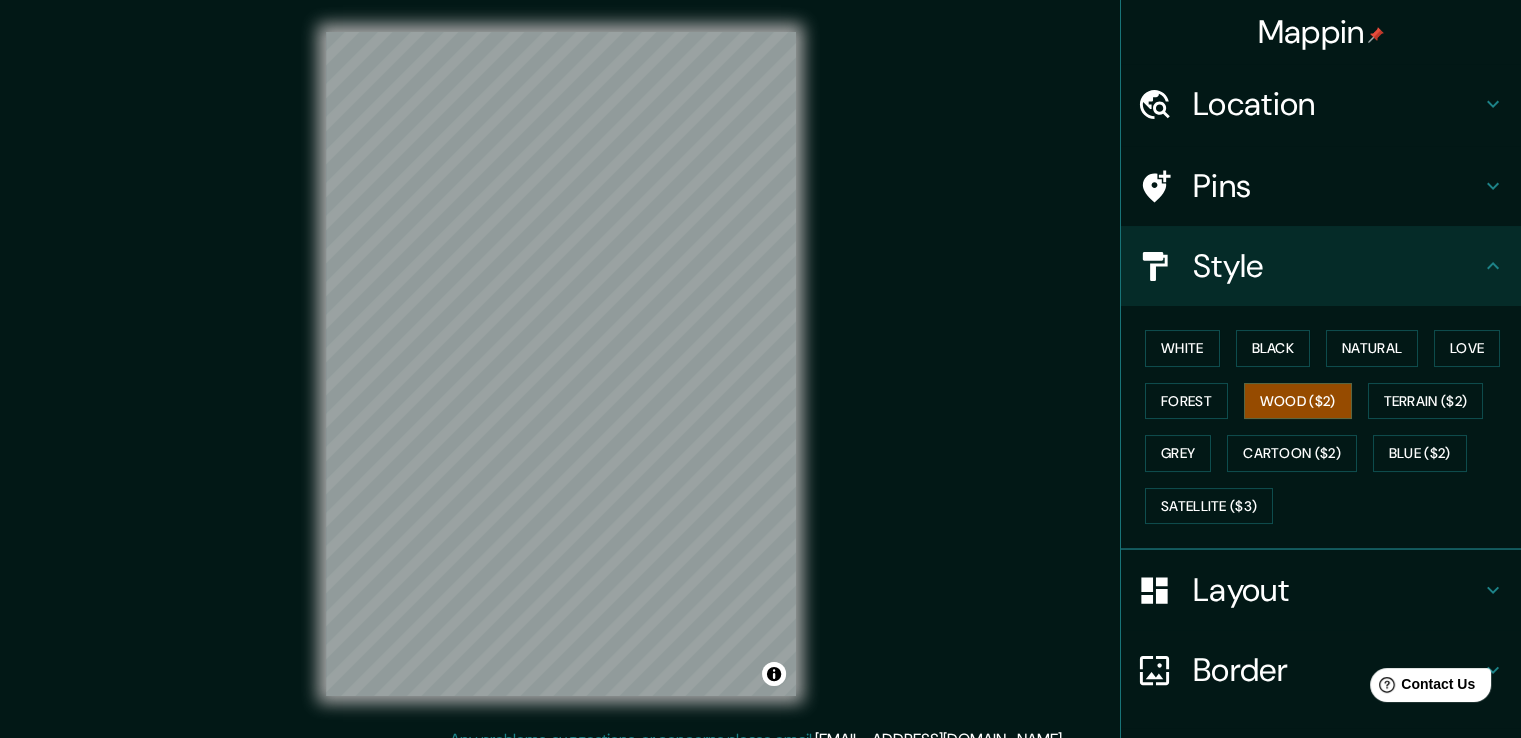scroll, scrollTop: 22, scrollLeft: 0, axis: vertical 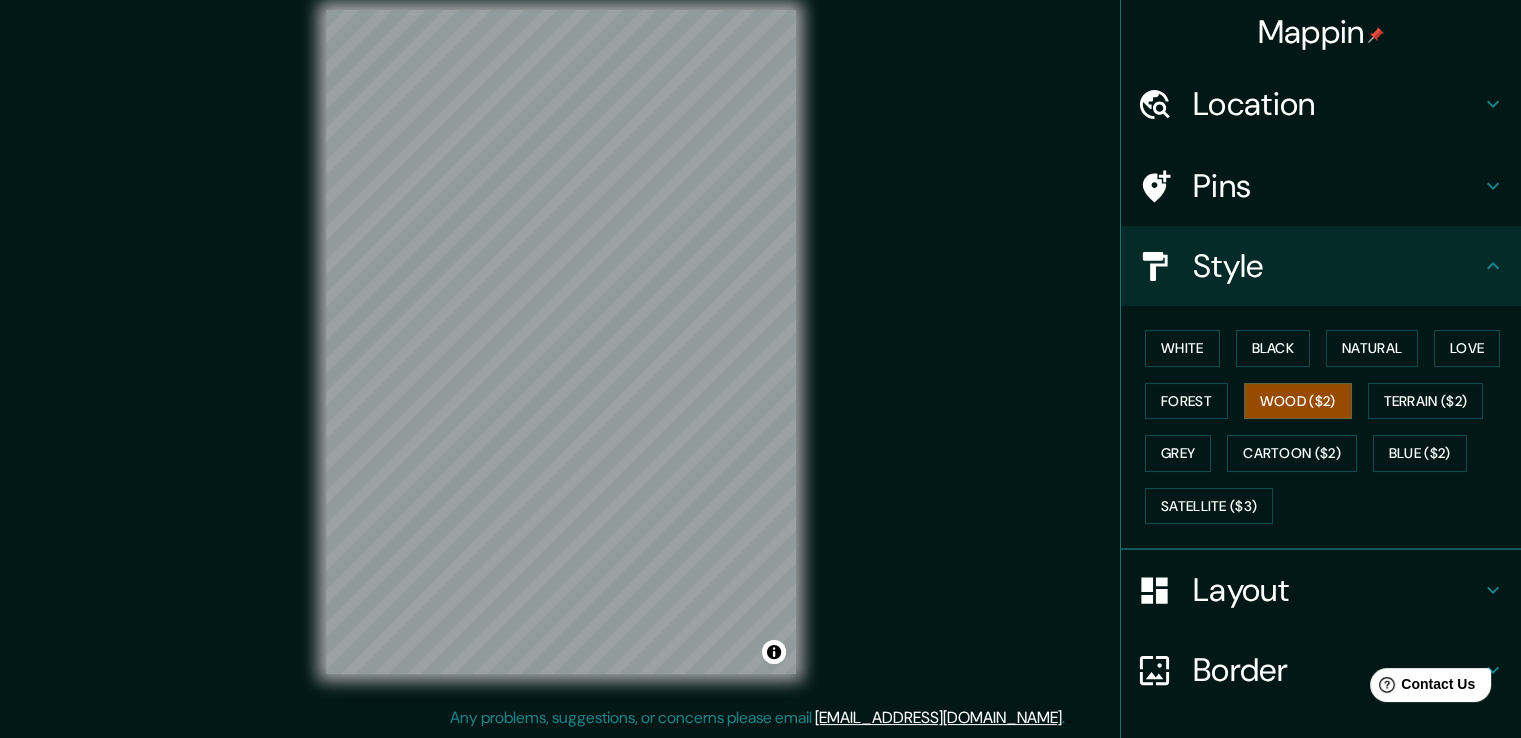 click on "© Mapbox   © OpenStreetMap   Improve this map" at bounding box center [561, 342] 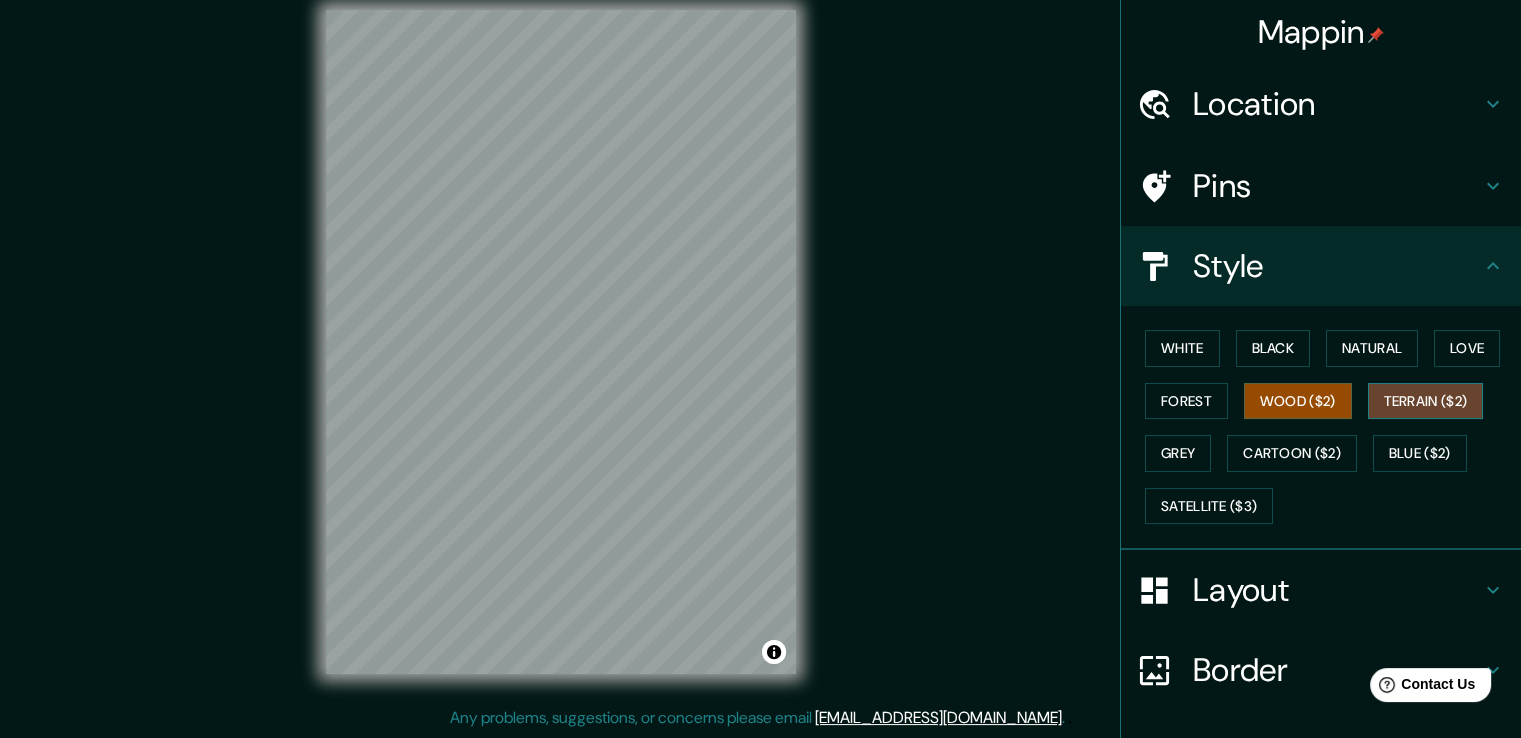 click on "Terrain ($2)" at bounding box center [1426, 401] 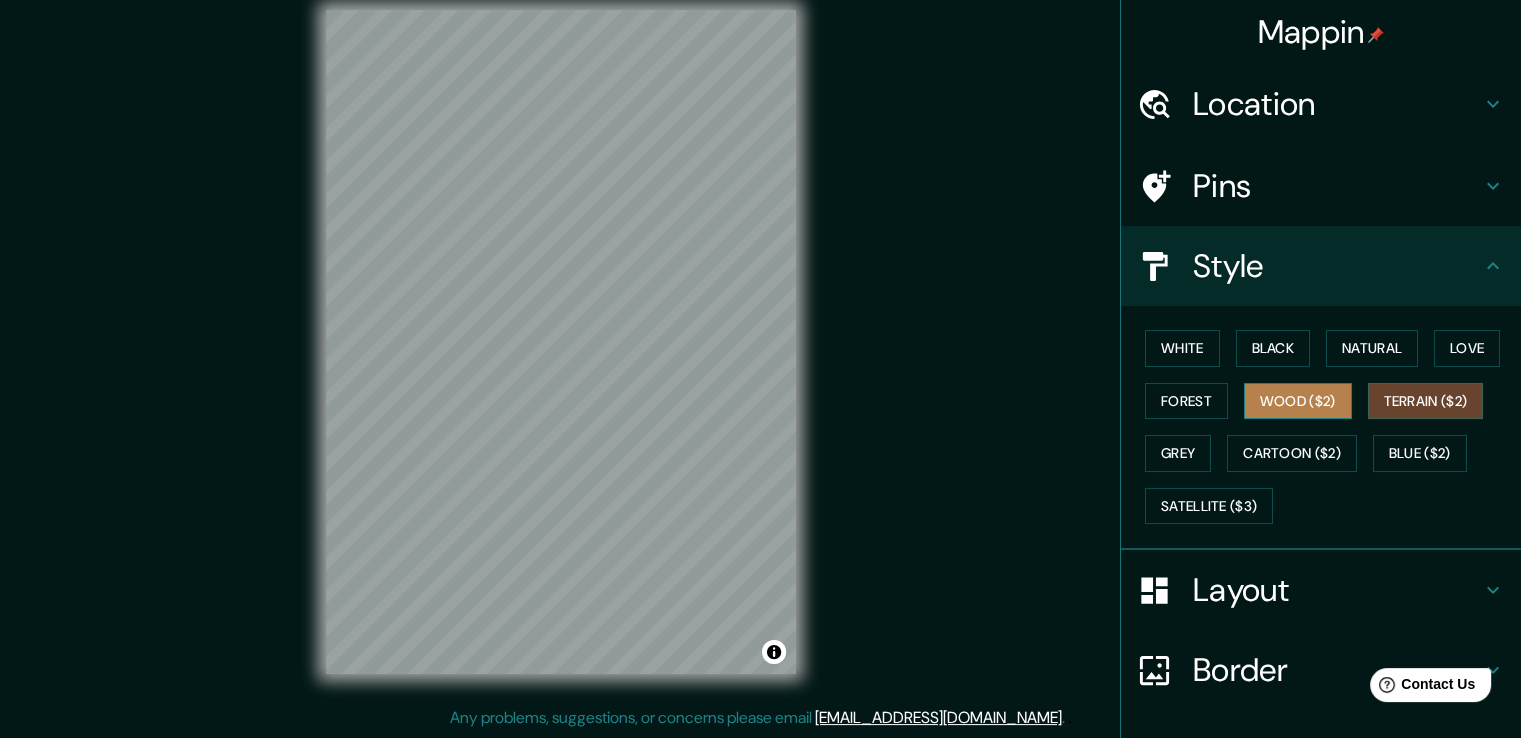 click on "Wood ($2)" at bounding box center (1298, 401) 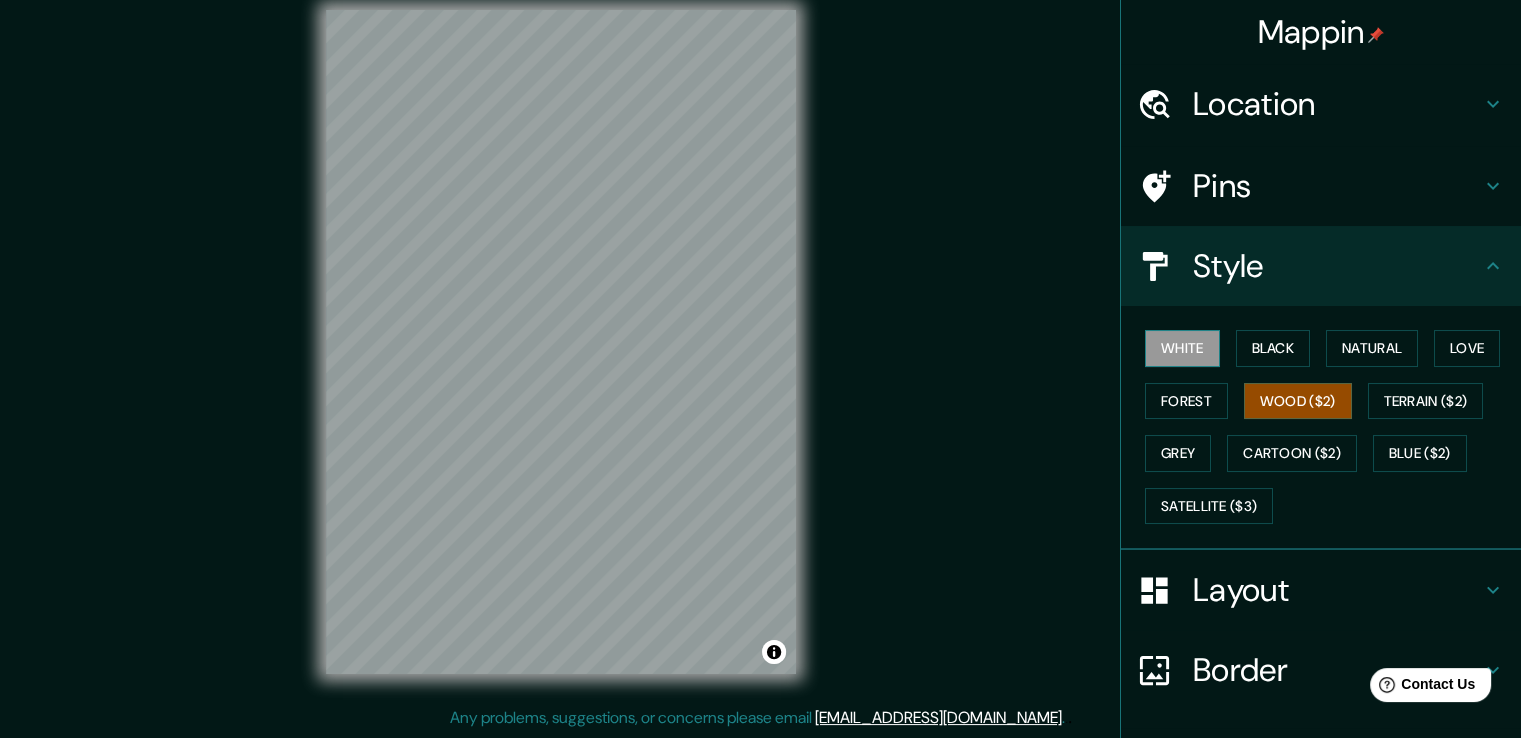 click on "White" at bounding box center [1182, 348] 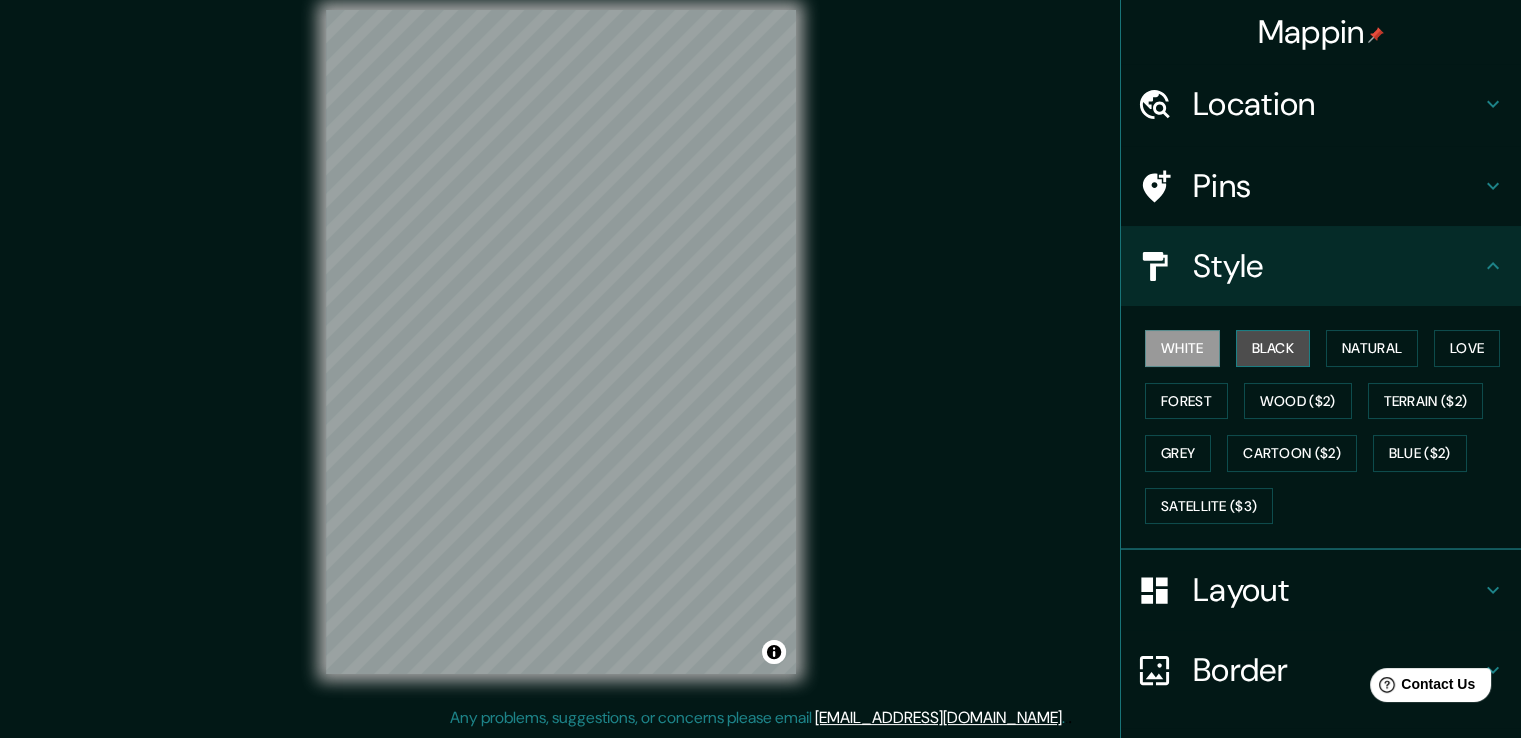 click on "Black" at bounding box center [1273, 348] 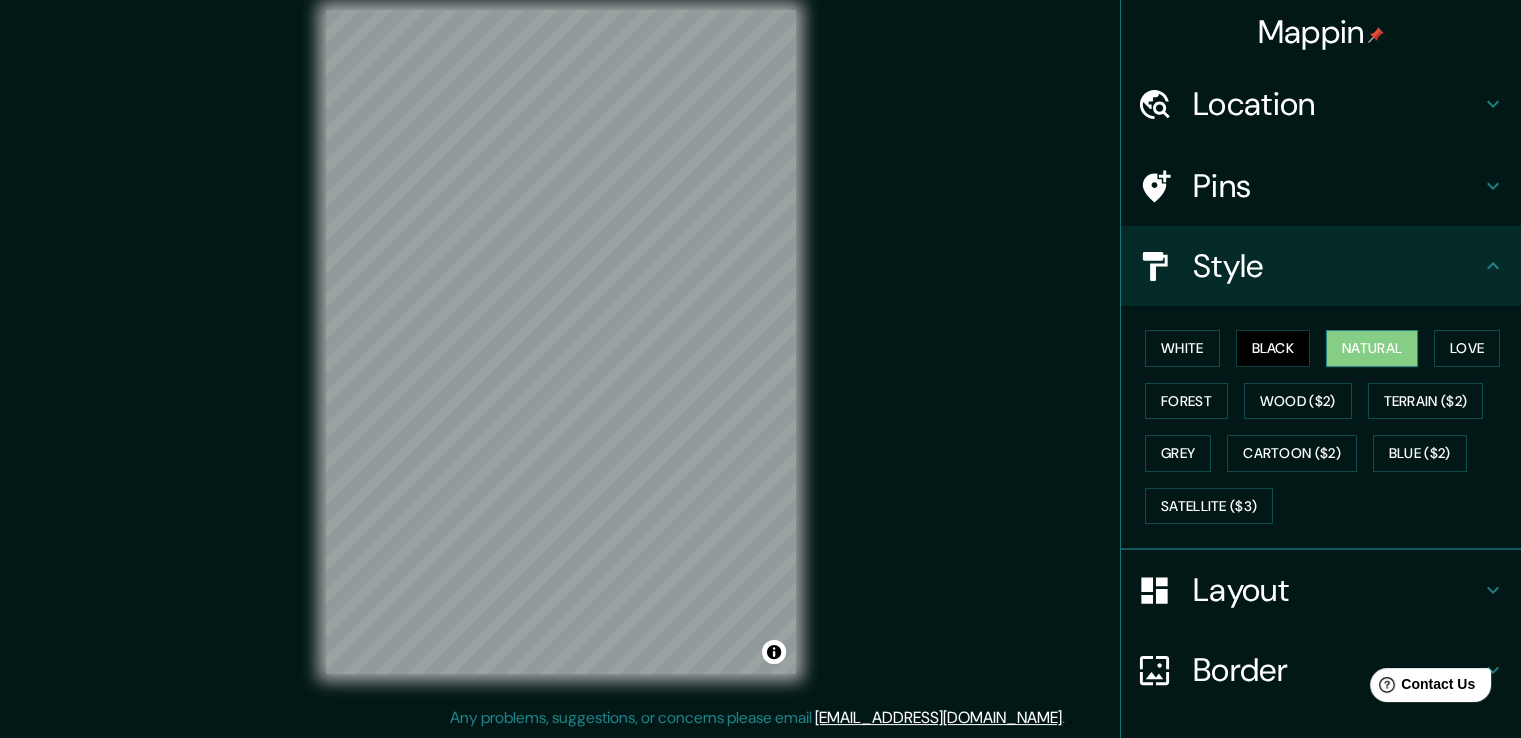 click on "Natural" at bounding box center [1372, 348] 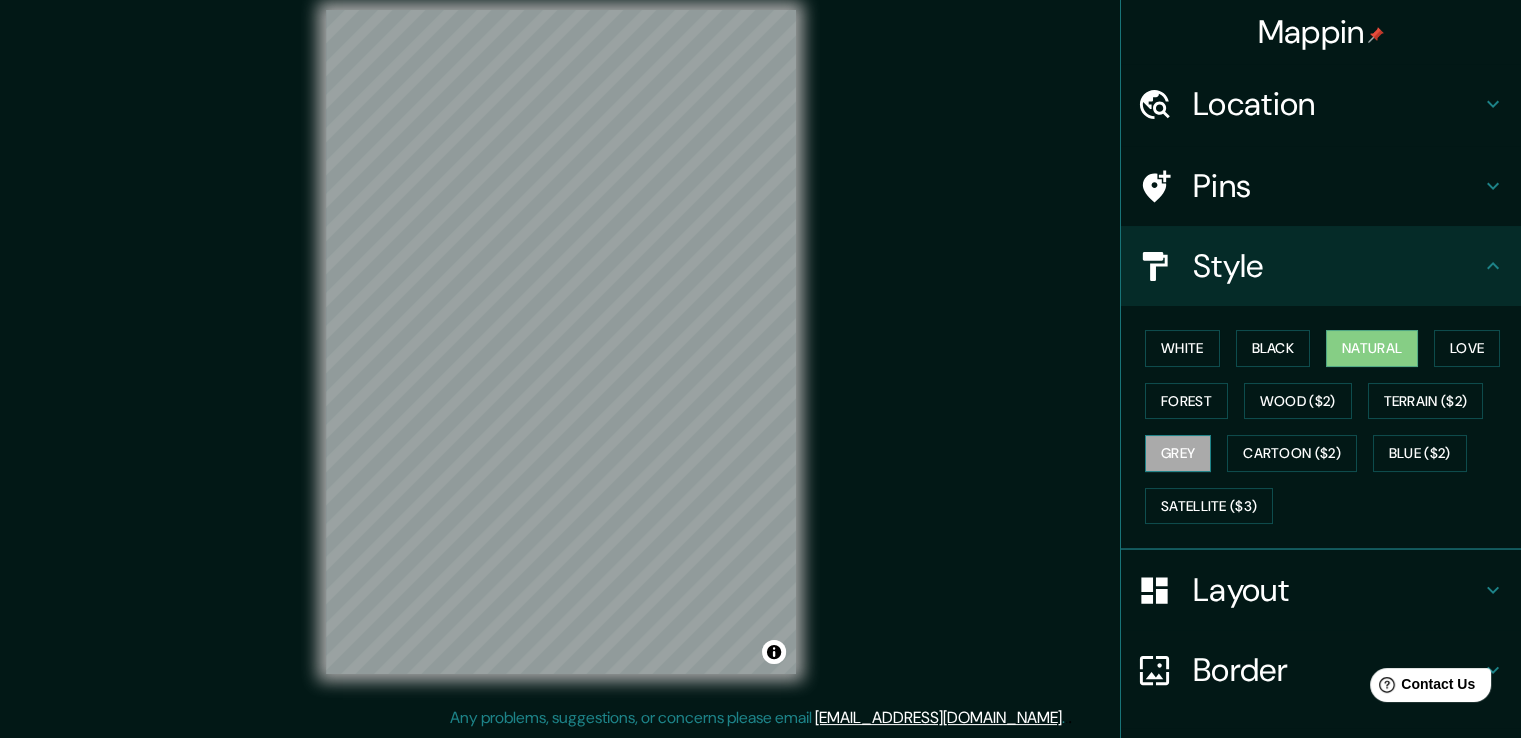 click on "Grey" at bounding box center (1178, 453) 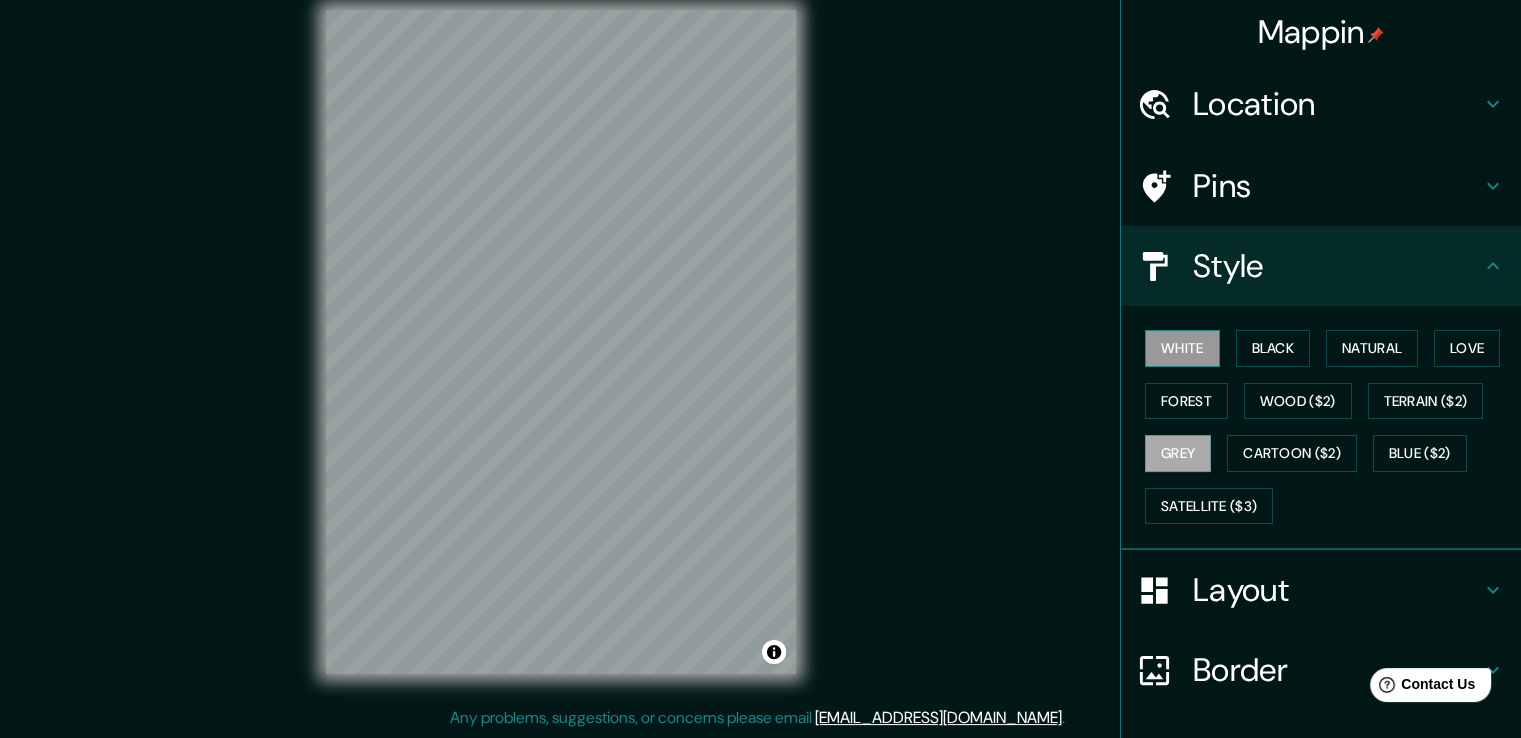 click on "White" at bounding box center [1182, 348] 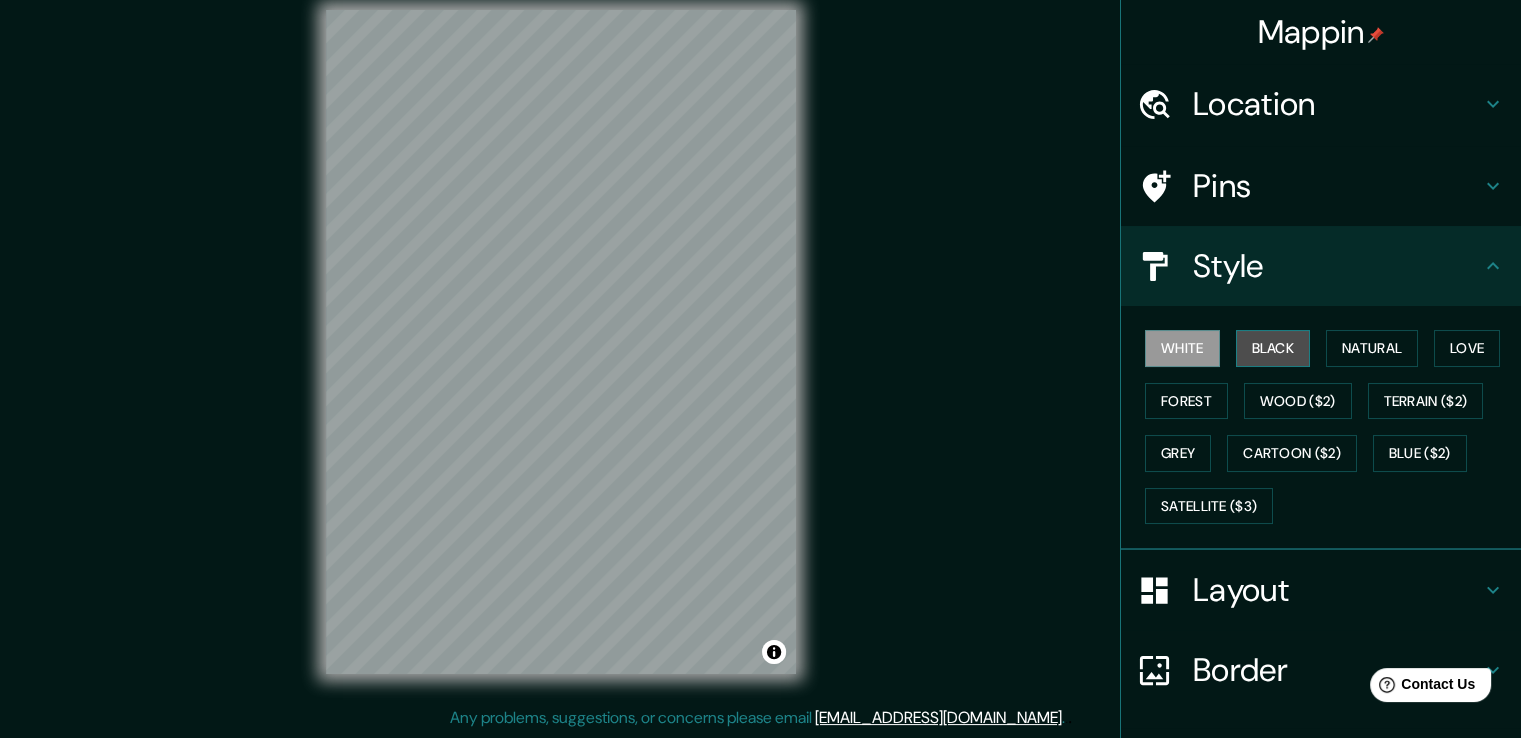 click on "Black" at bounding box center [1273, 348] 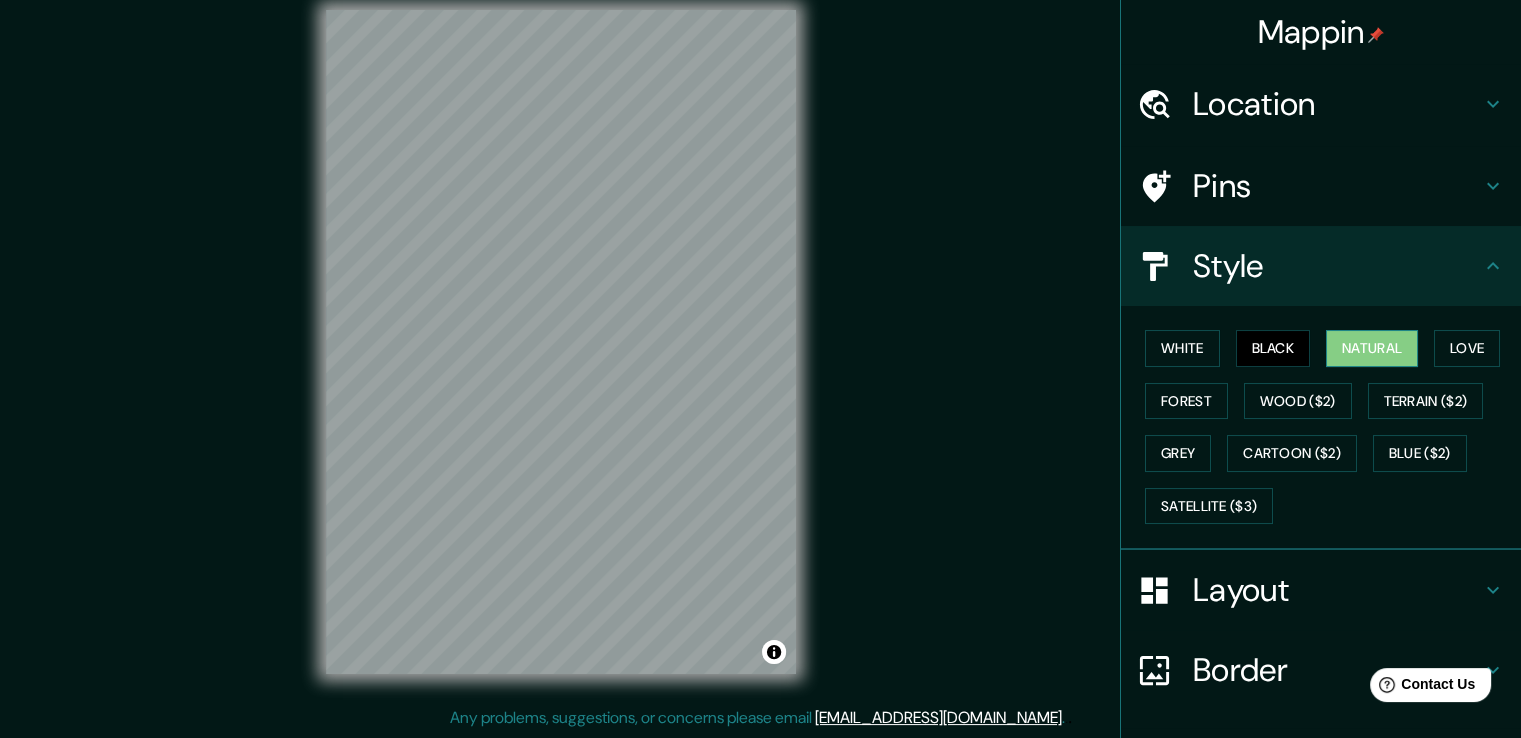 click on "Natural" at bounding box center (1372, 348) 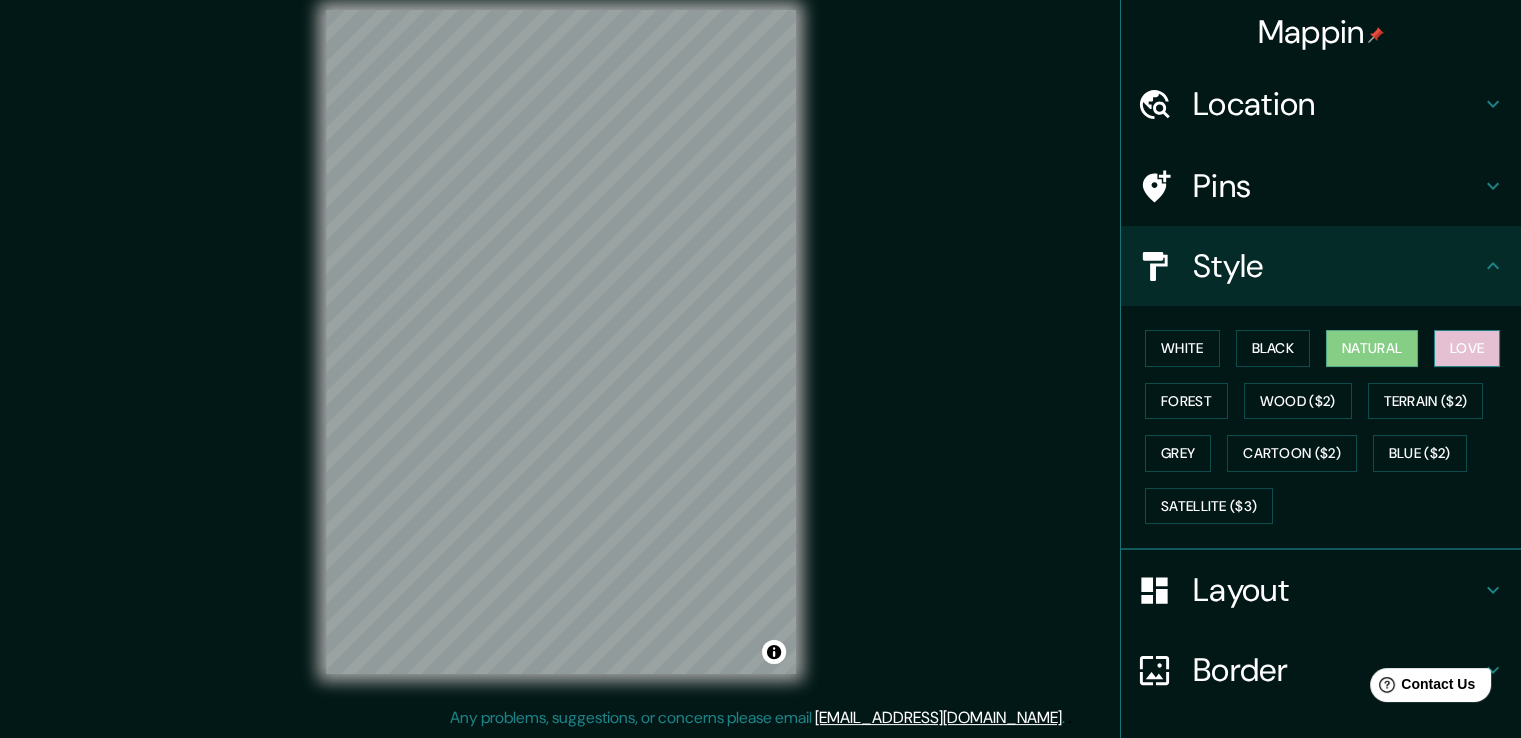 click on "Love" at bounding box center [1467, 348] 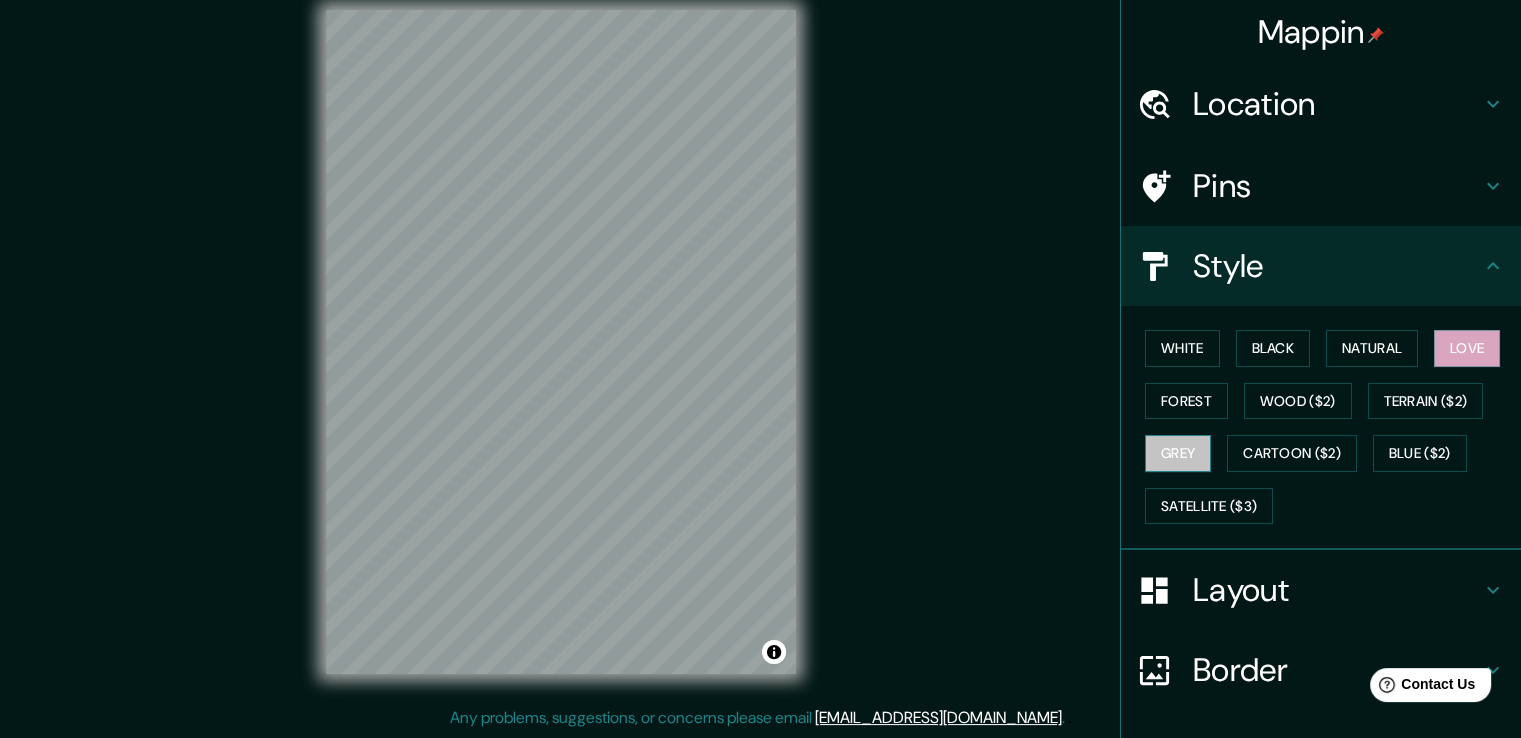 click on "Grey" at bounding box center [1178, 453] 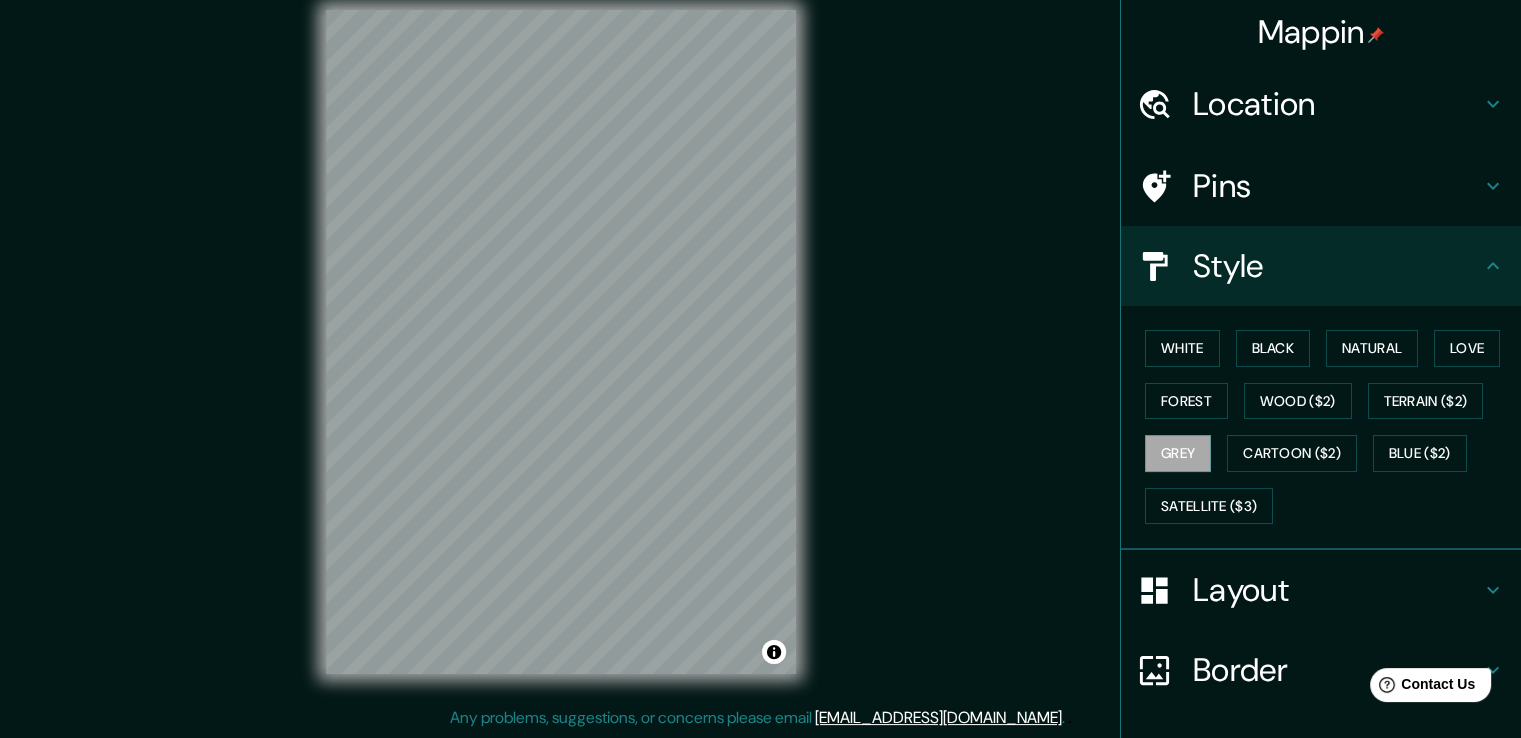 type 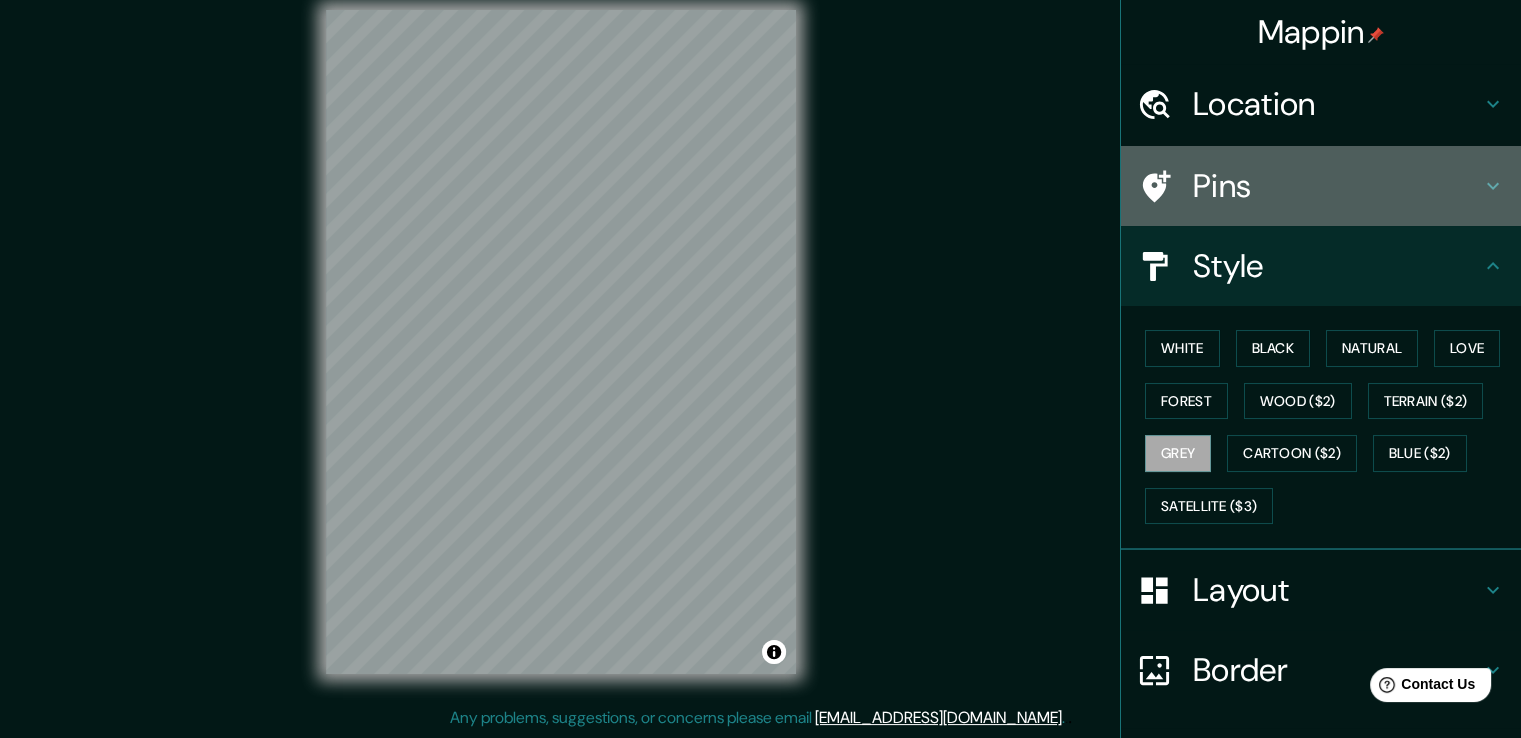click on "Pins" at bounding box center (1337, 186) 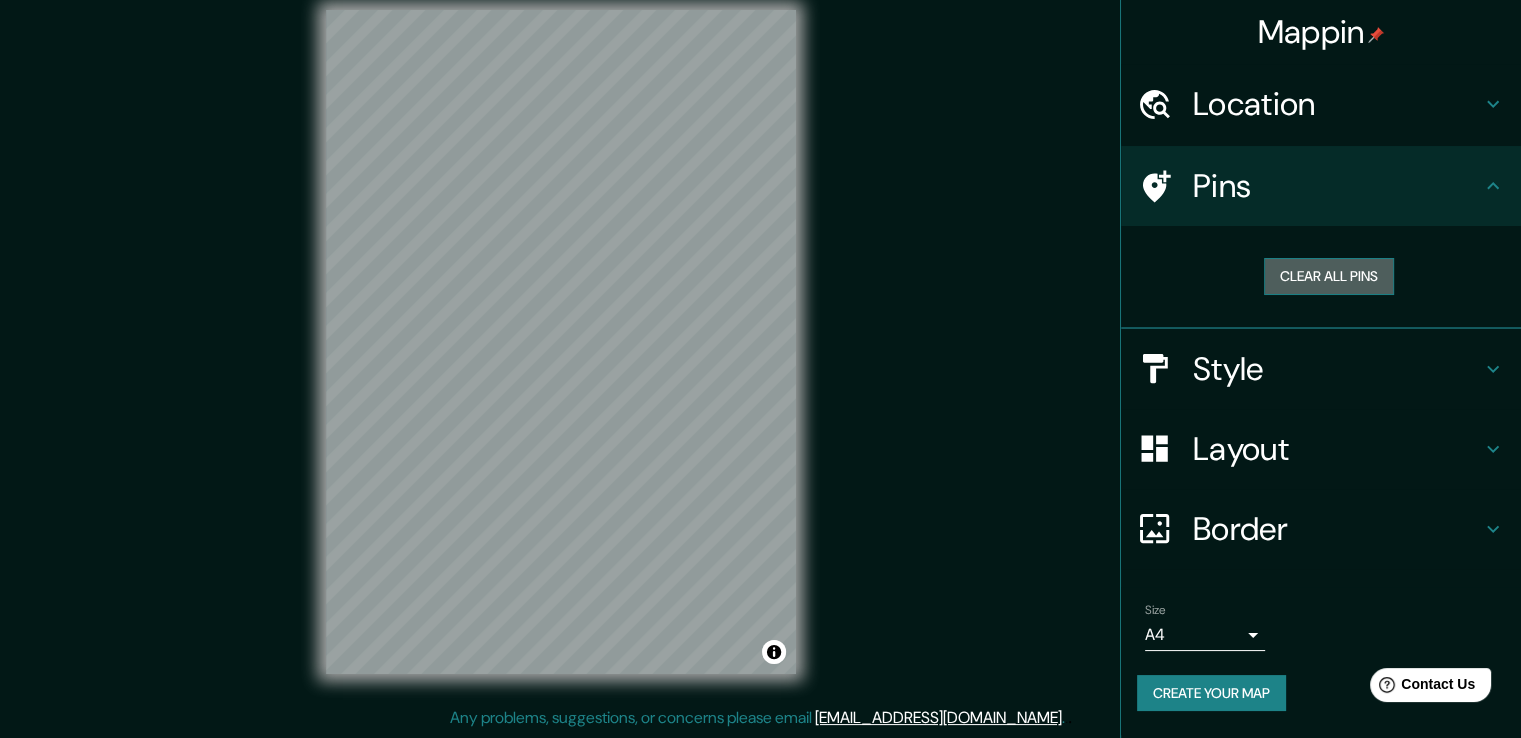 click on "Clear all pins" at bounding box center [1329, 276] 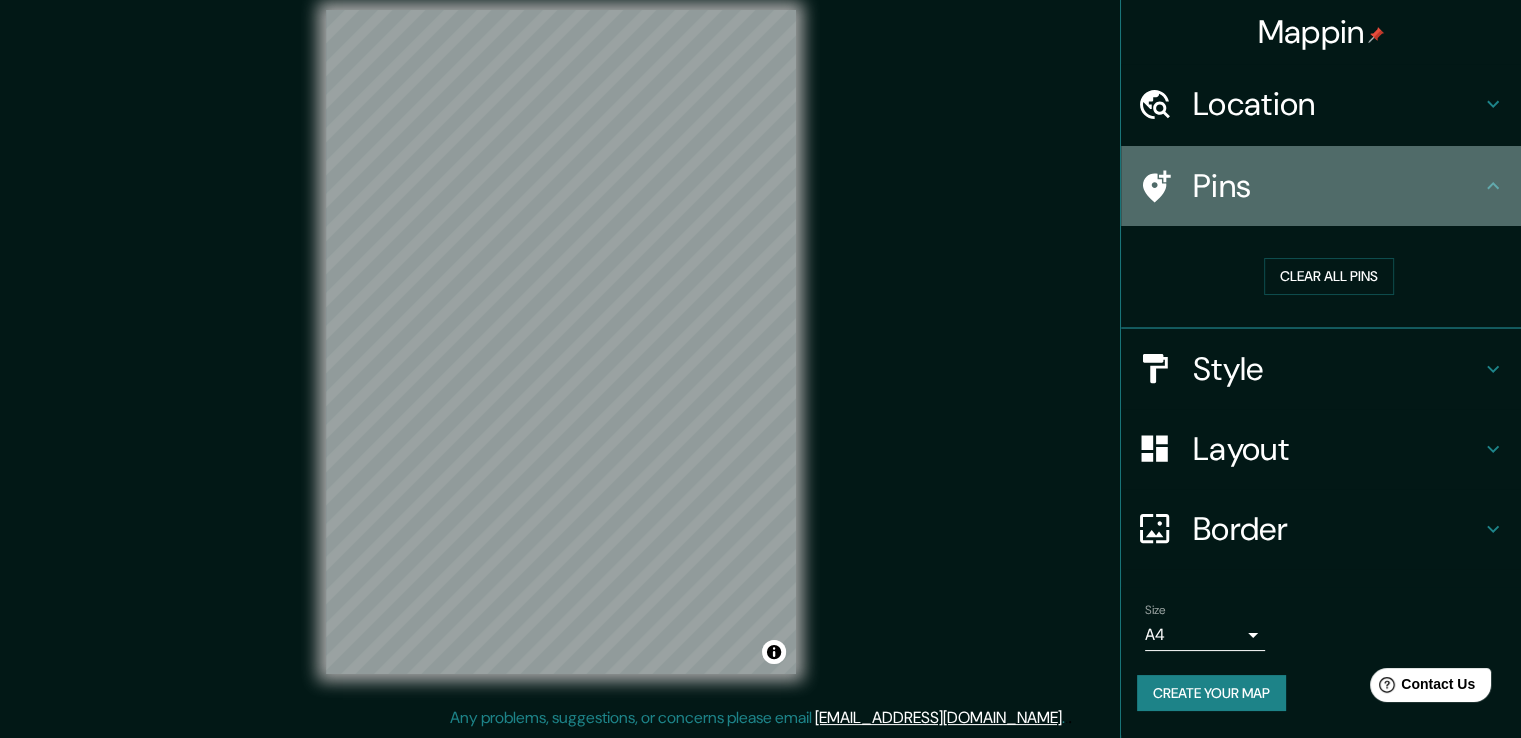 click on "Pins" at bounding box center [1321, 186] 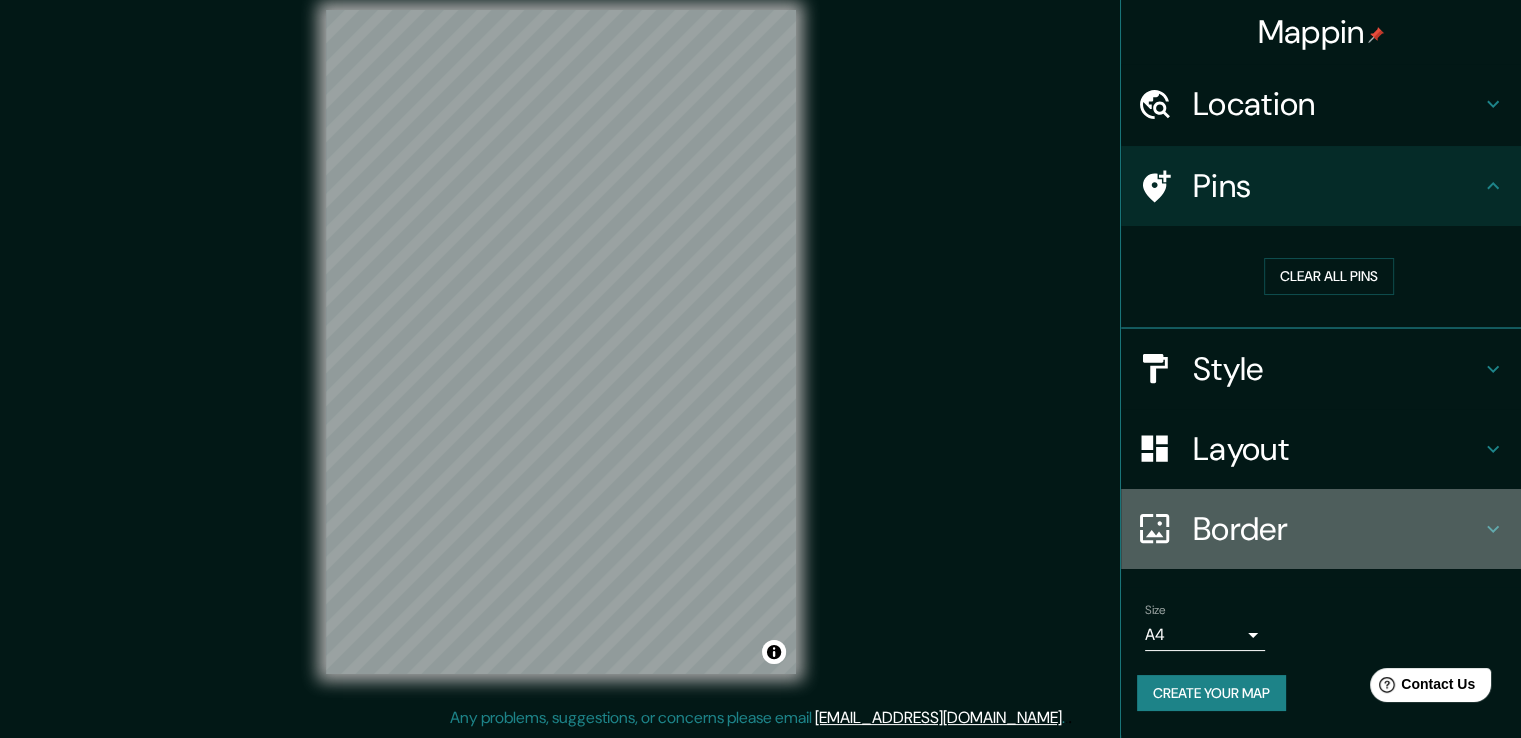 click on "Border" at bounding box center [1337, 529] 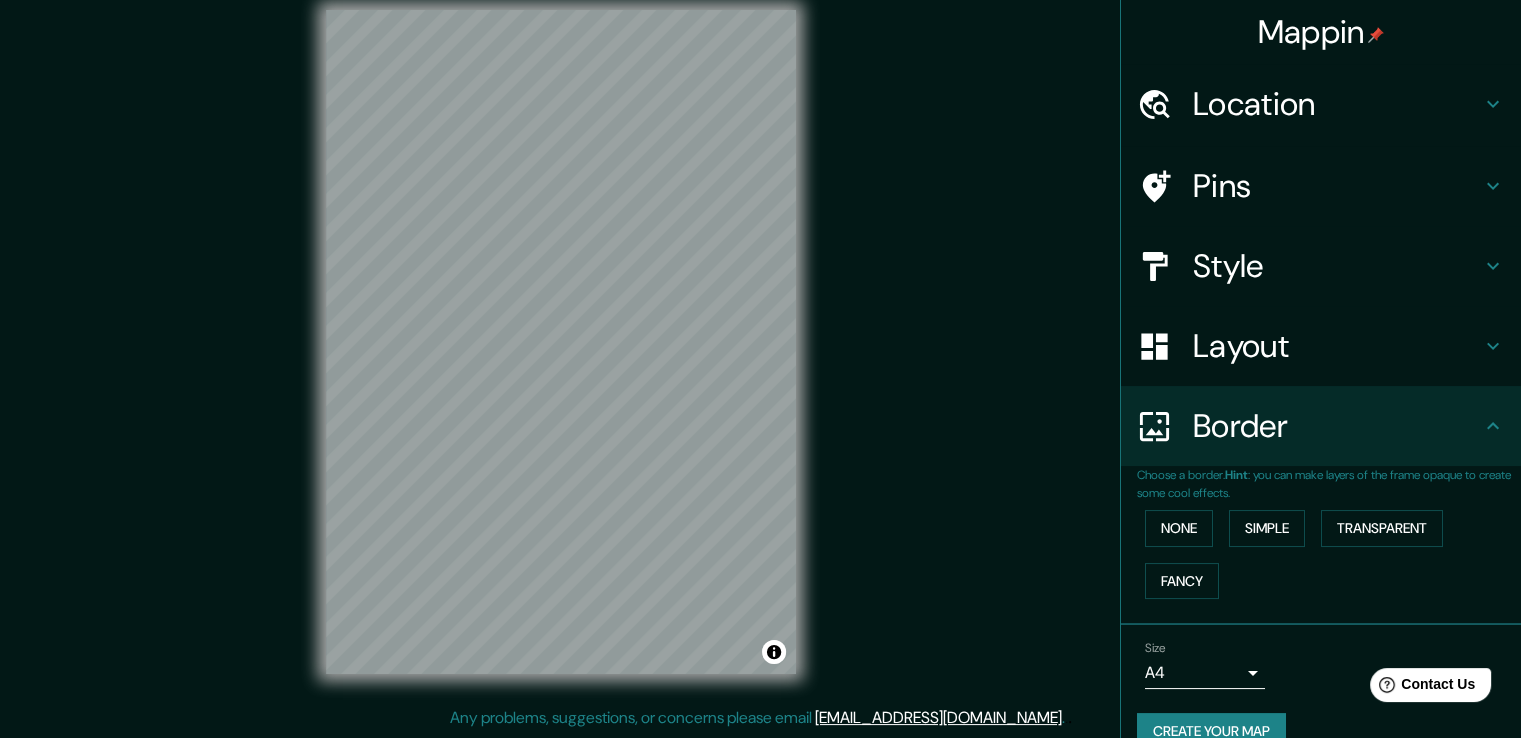 click on "Border" at bounding box center [1337, 426] 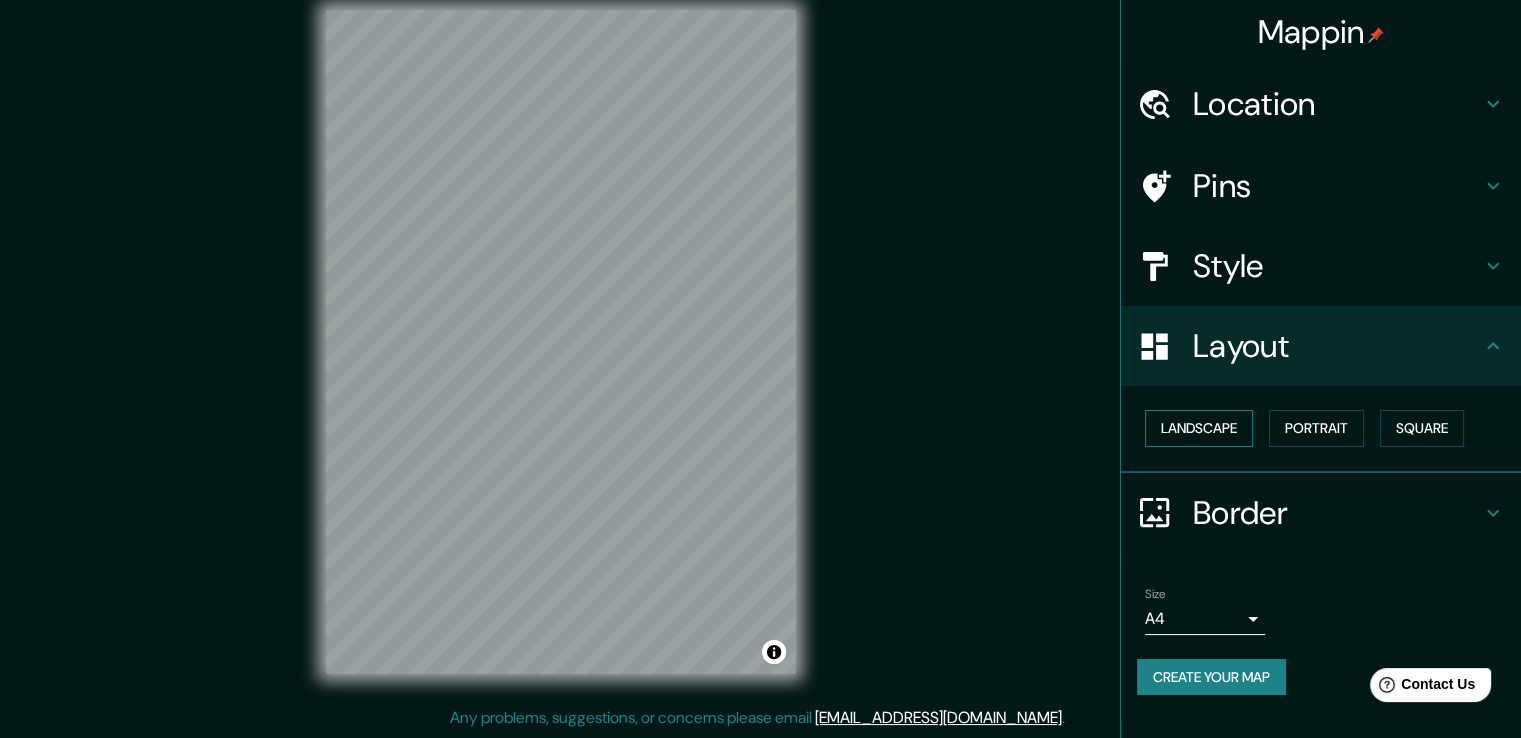 click on "Landscape" at bounding box center [1199, 428] 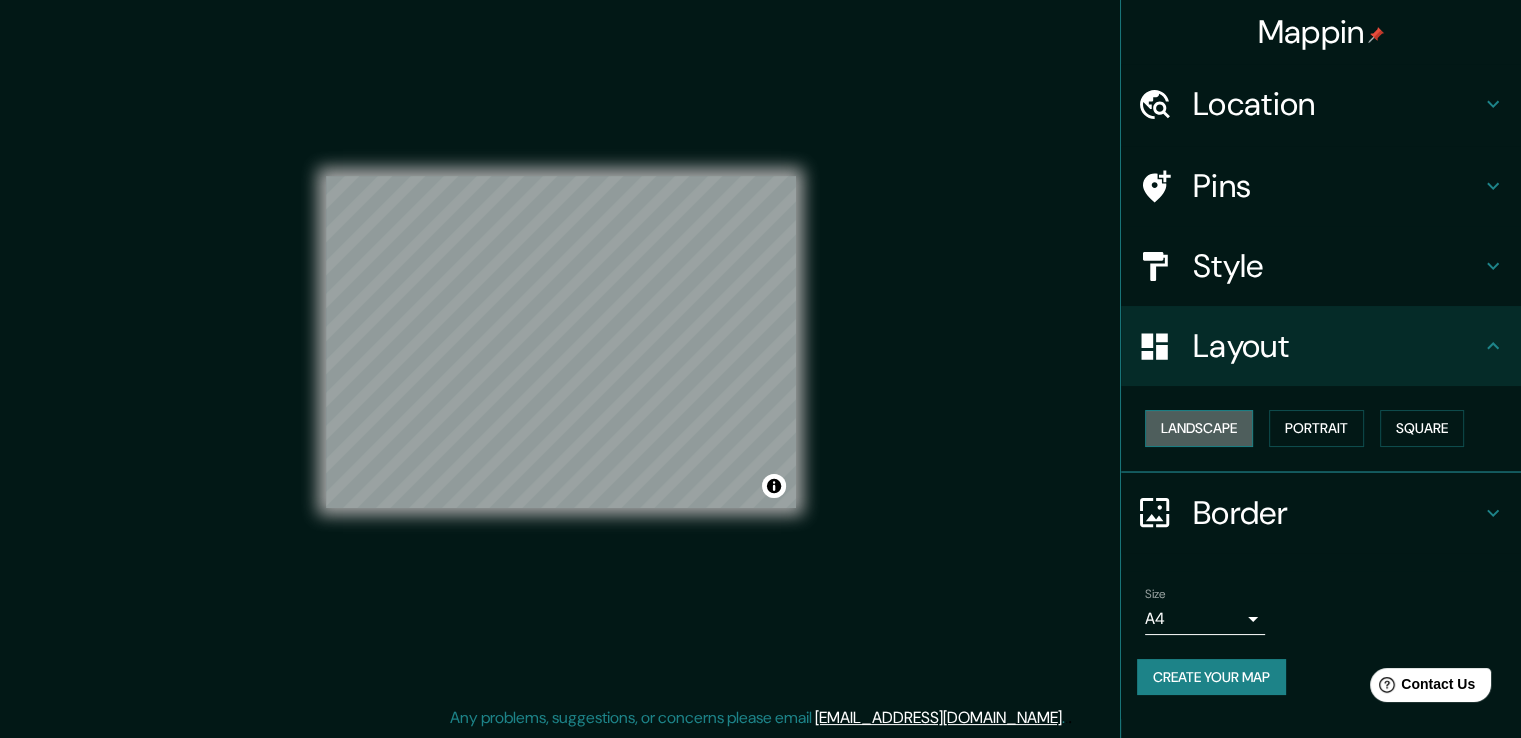 click on "Landscape" at bounding box center (1199, 428) 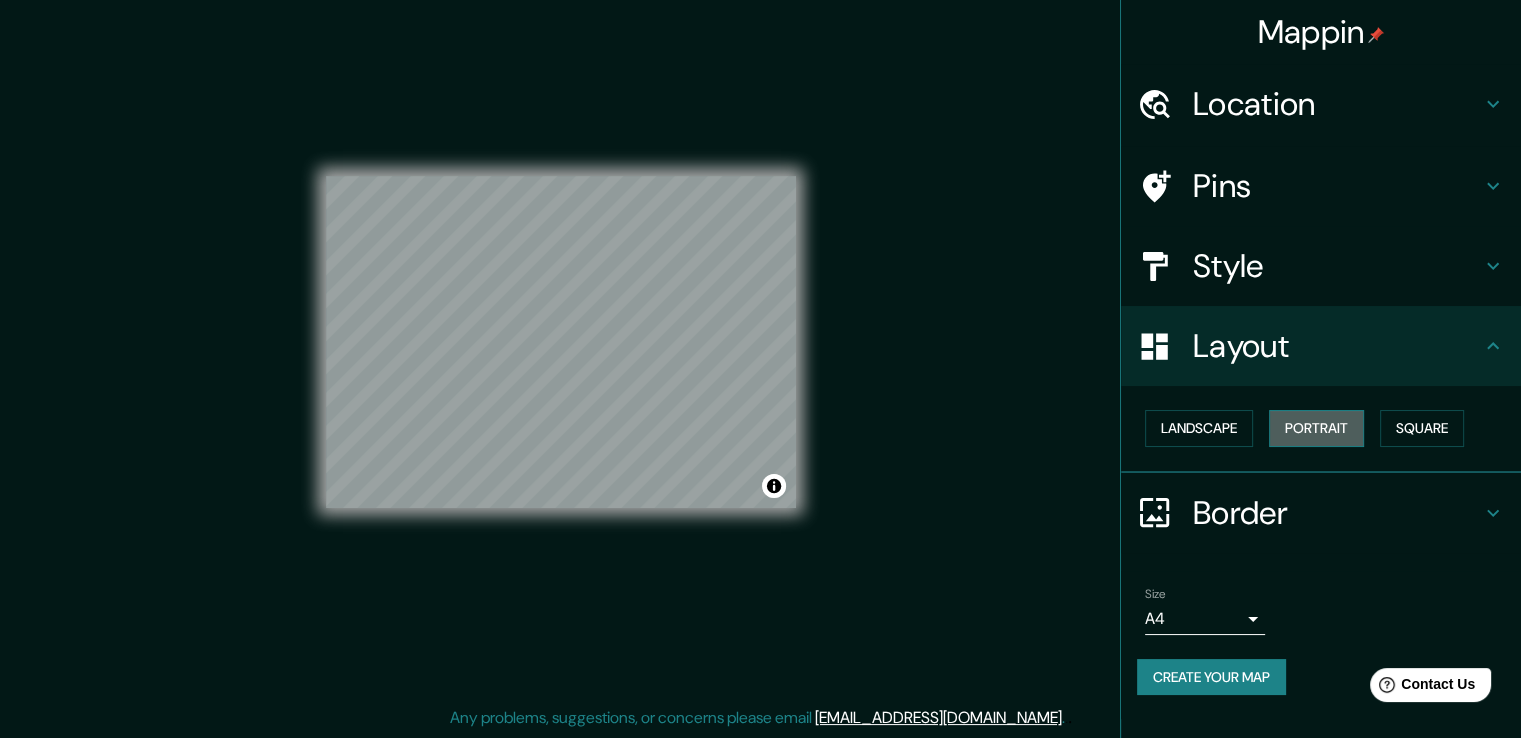 click on "Portrait" at bounding box center [1316, 428] 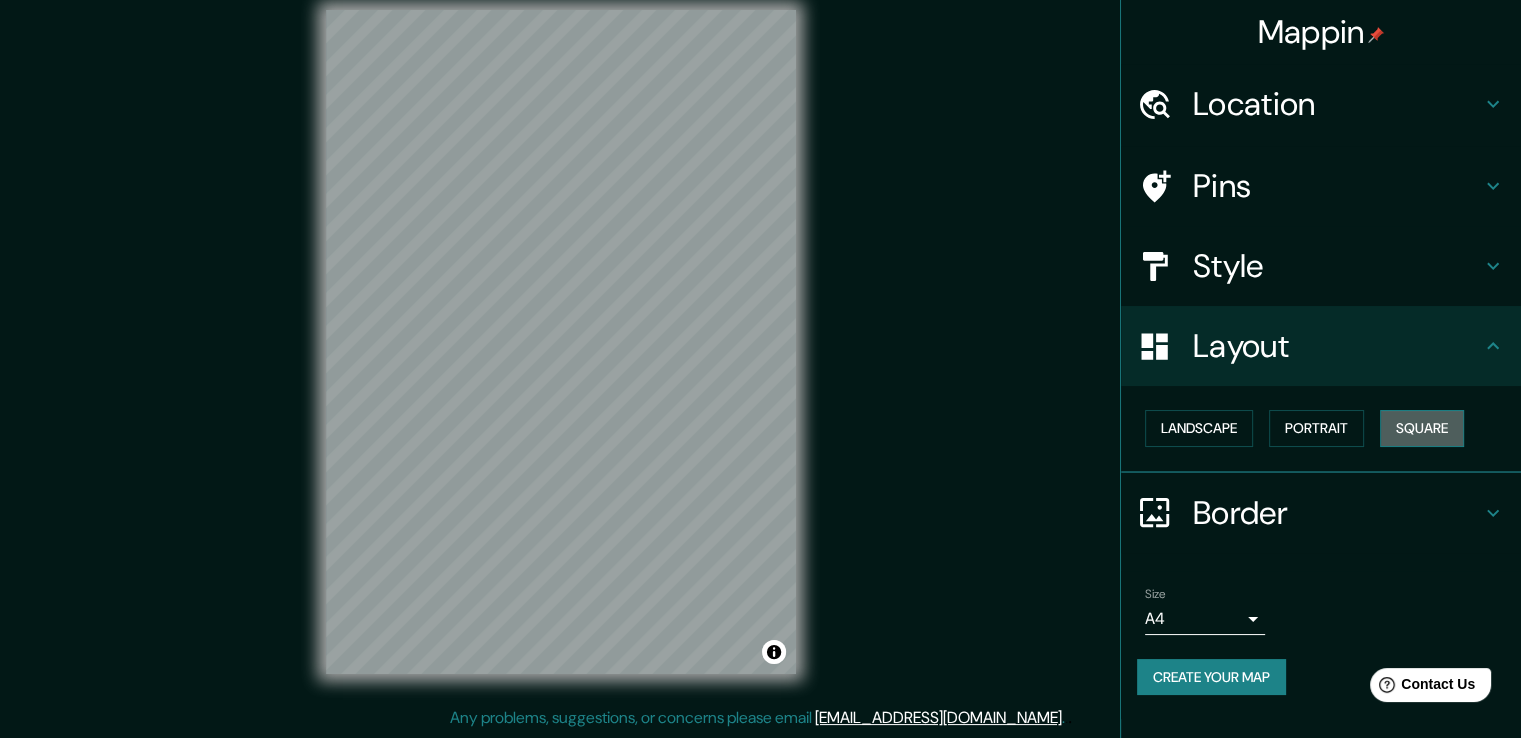 click on "Square" at bounding box center (1422, 428) 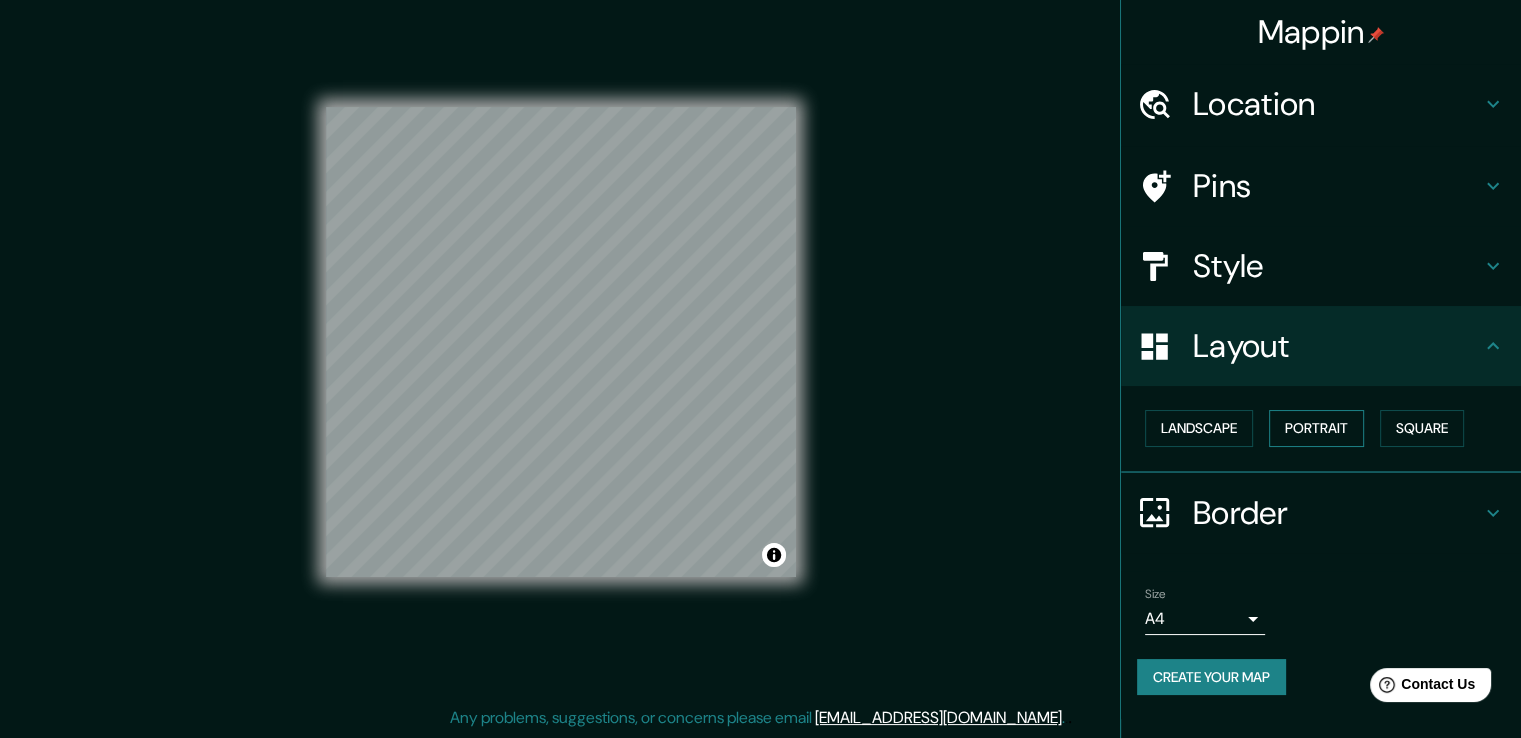 click on "Portrait" at bounding box center (1316, 428) 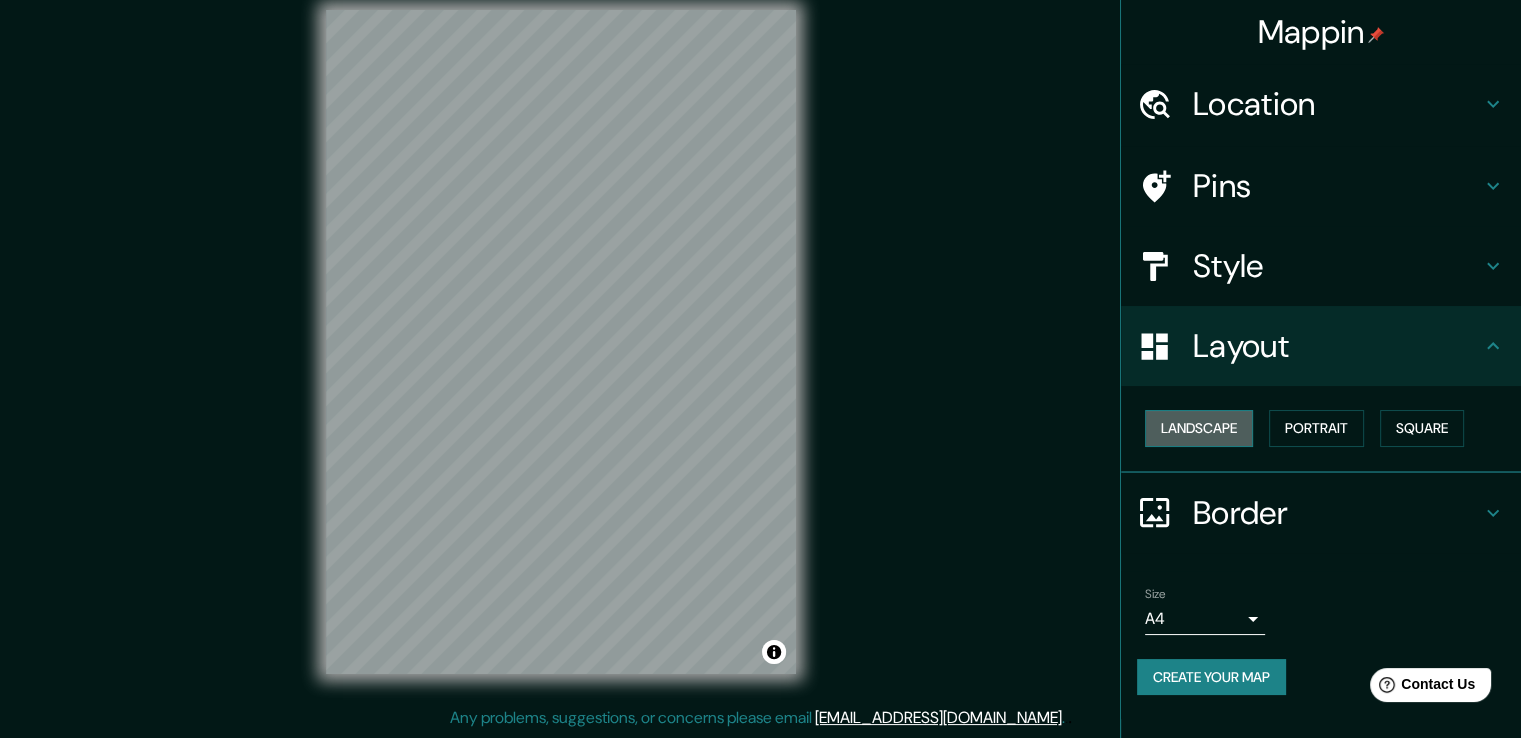 click on "Landscape" at bounding box center (1199, 428) 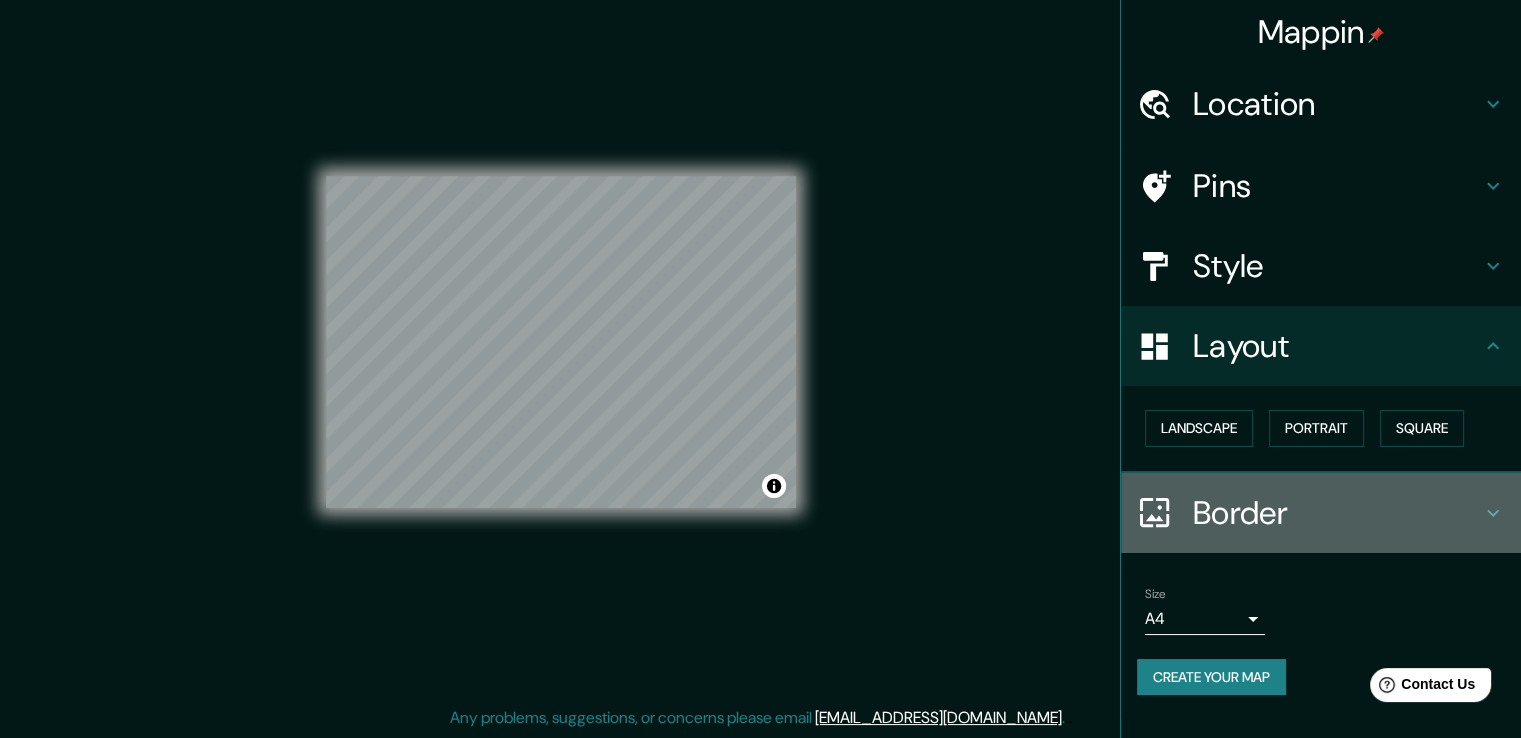 click on "Border" at bounding box center (1337, 513) 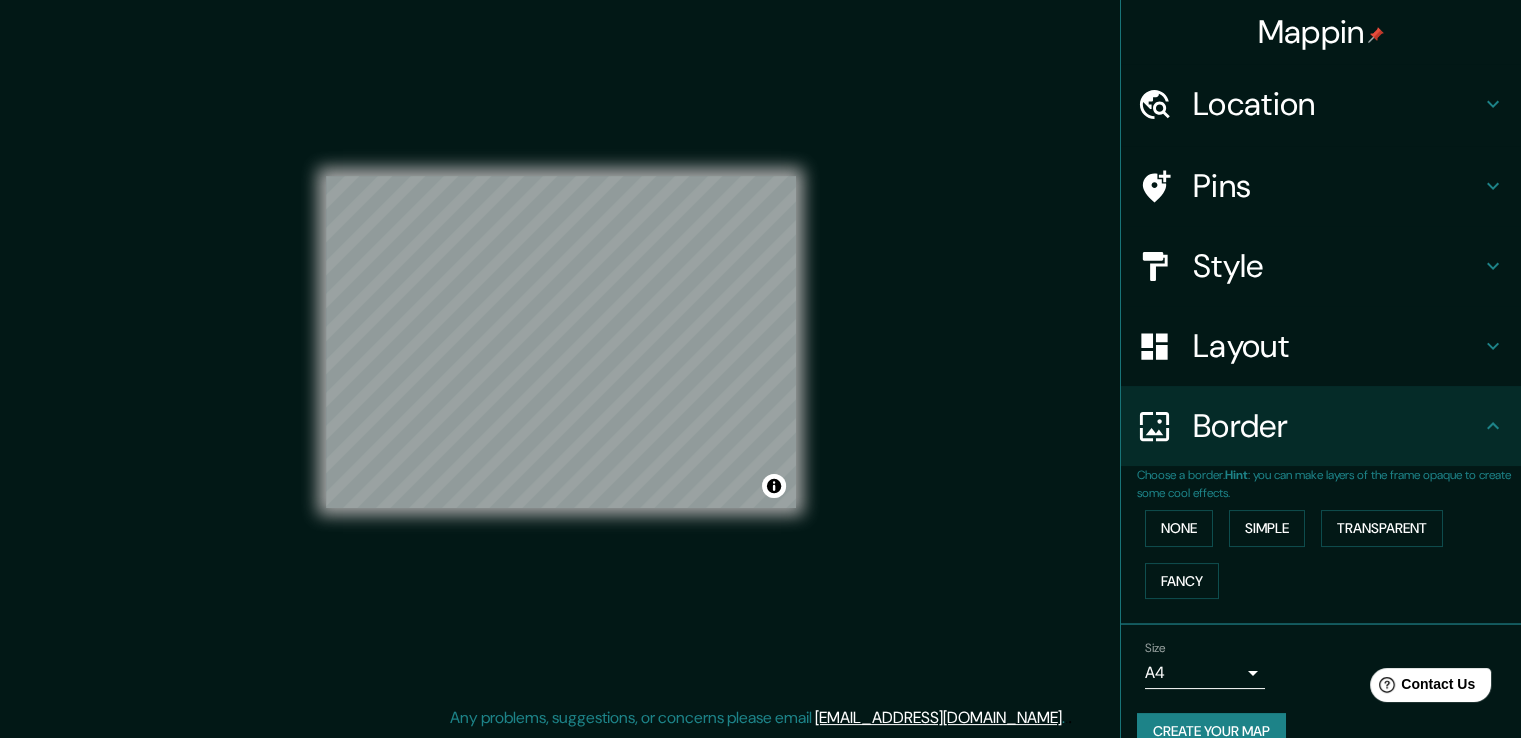 click on "Choose a border.  Hint : you can make layers of the frame opaque to create some cool effects." at bounding box center (1329, 484) 